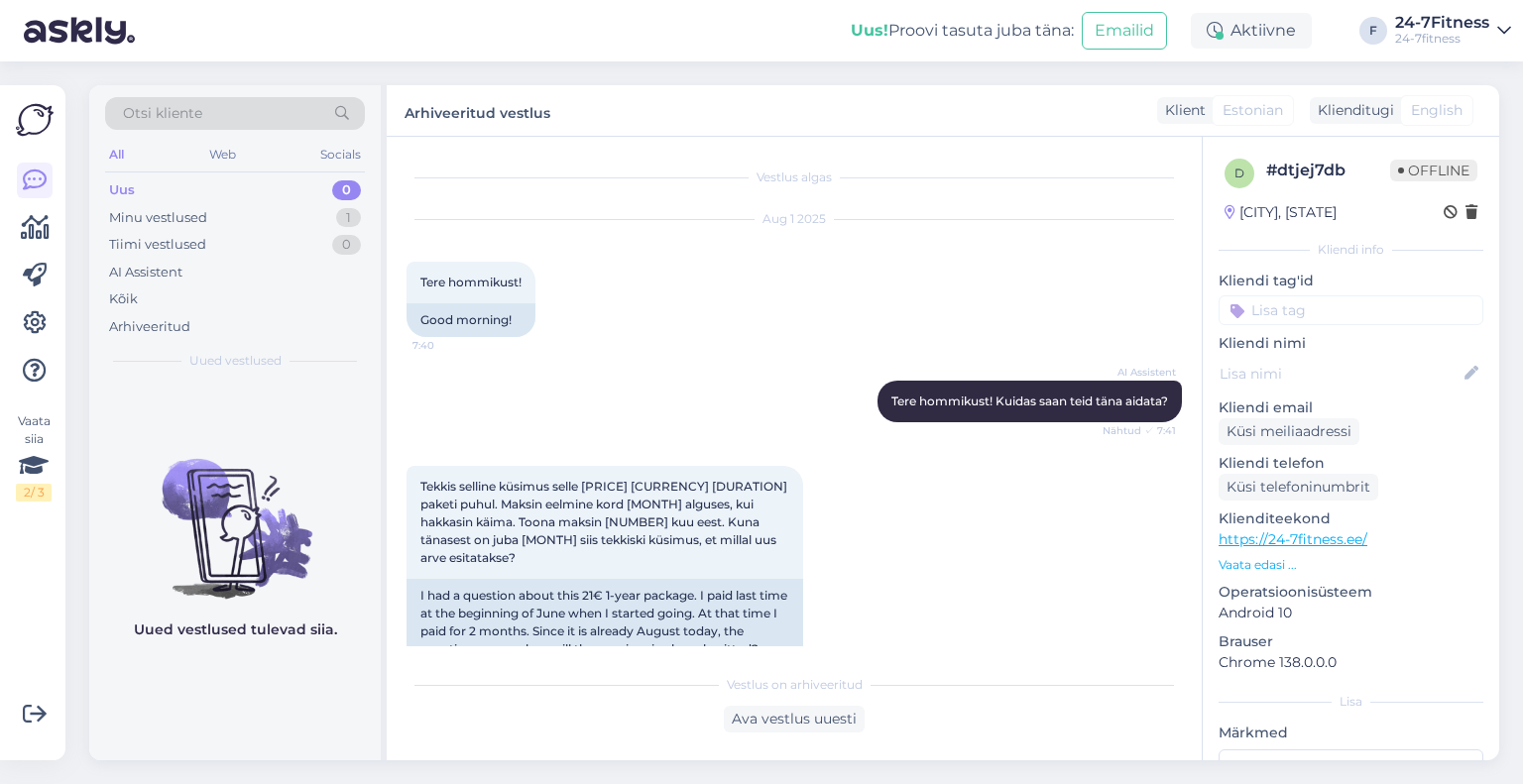 scroll, scrollTop: 0, scrollLeft: 0, axis: both 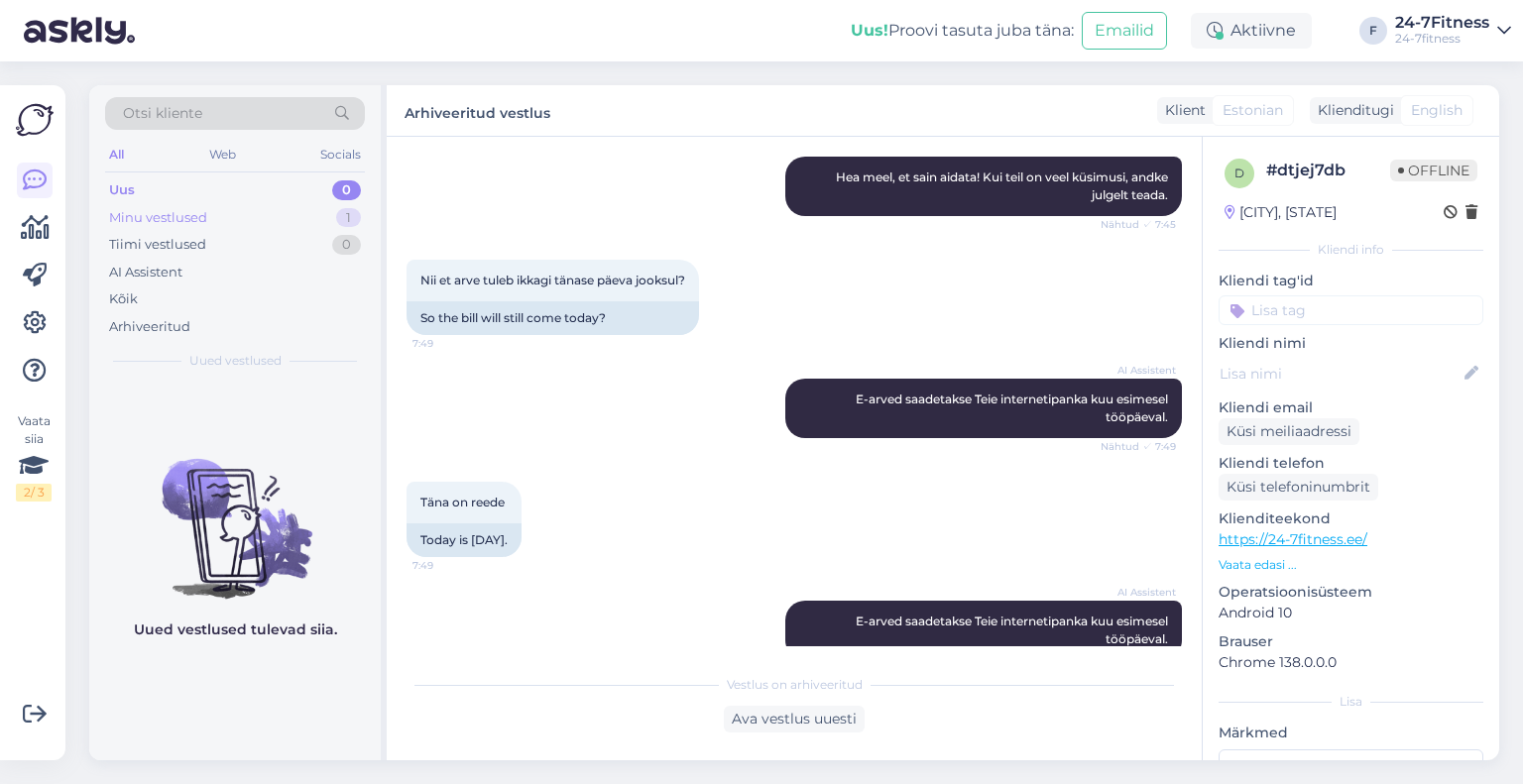 click on "Minu vestlused" at bounding box center [158, 218] 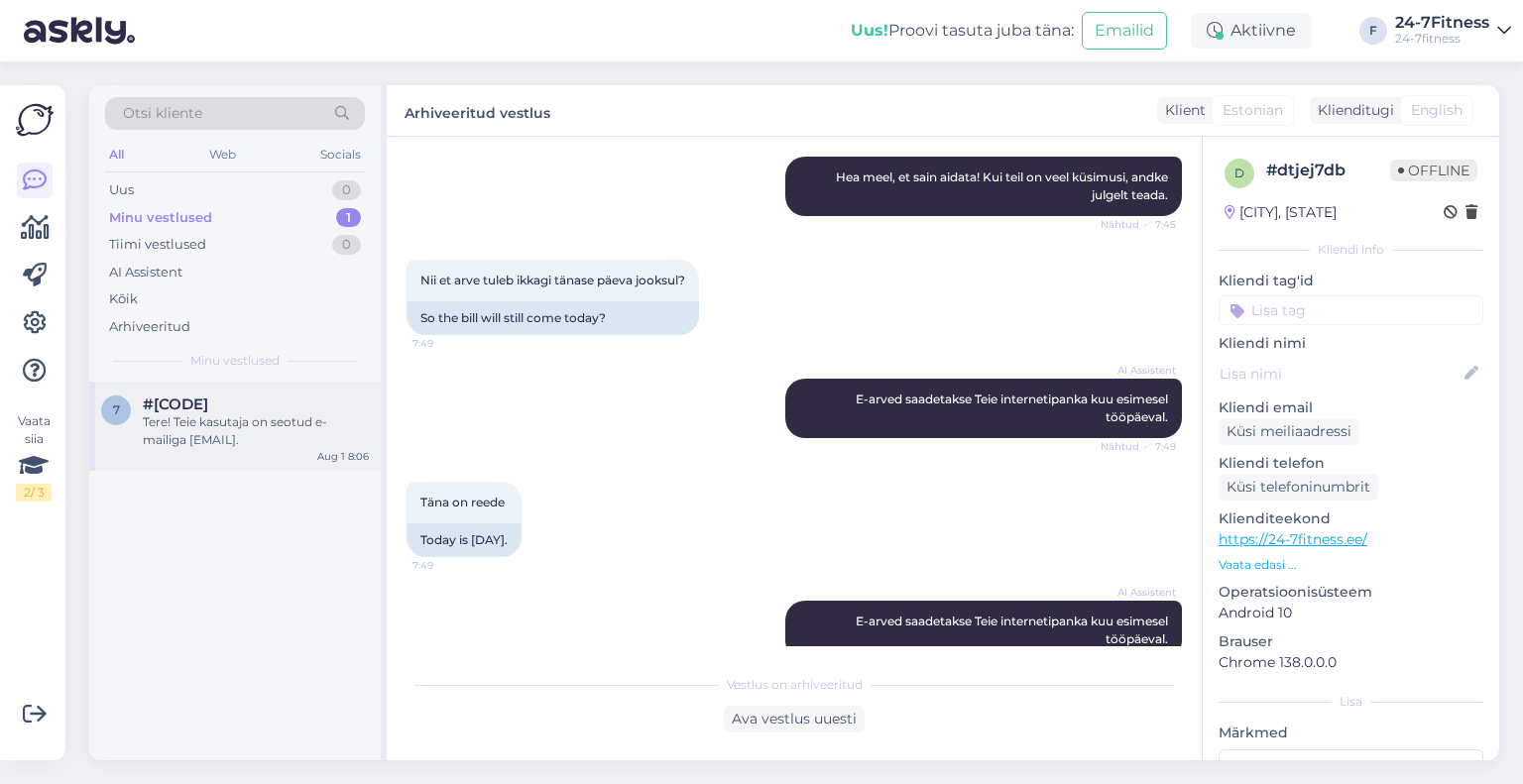 click on "Tere! Teie kasutaja on seotud e-mailiga [EMAIL]." at bounding box center (256, 431) 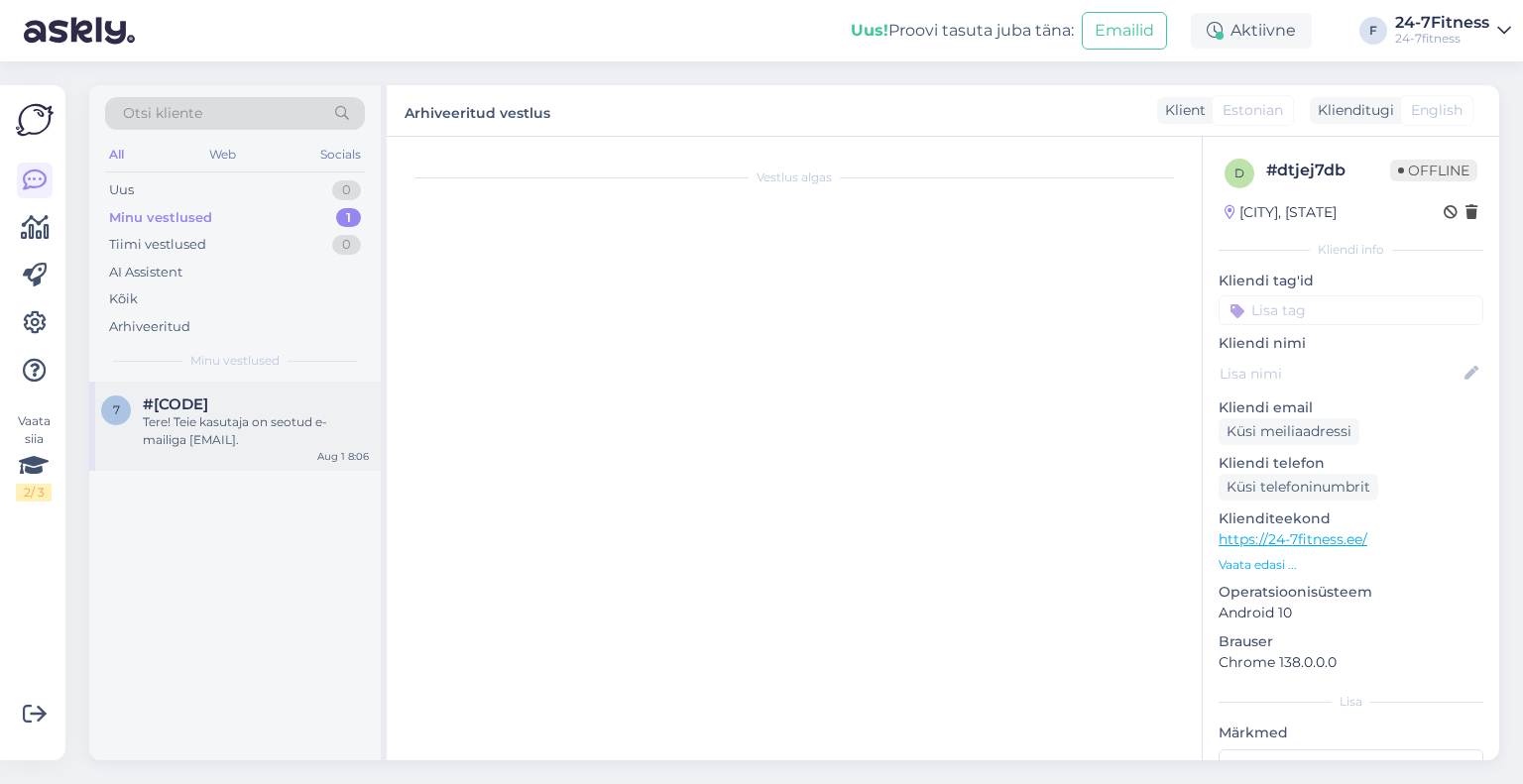 scroll, scrollTop: 603, scrollLeft: 0, axis: vertical 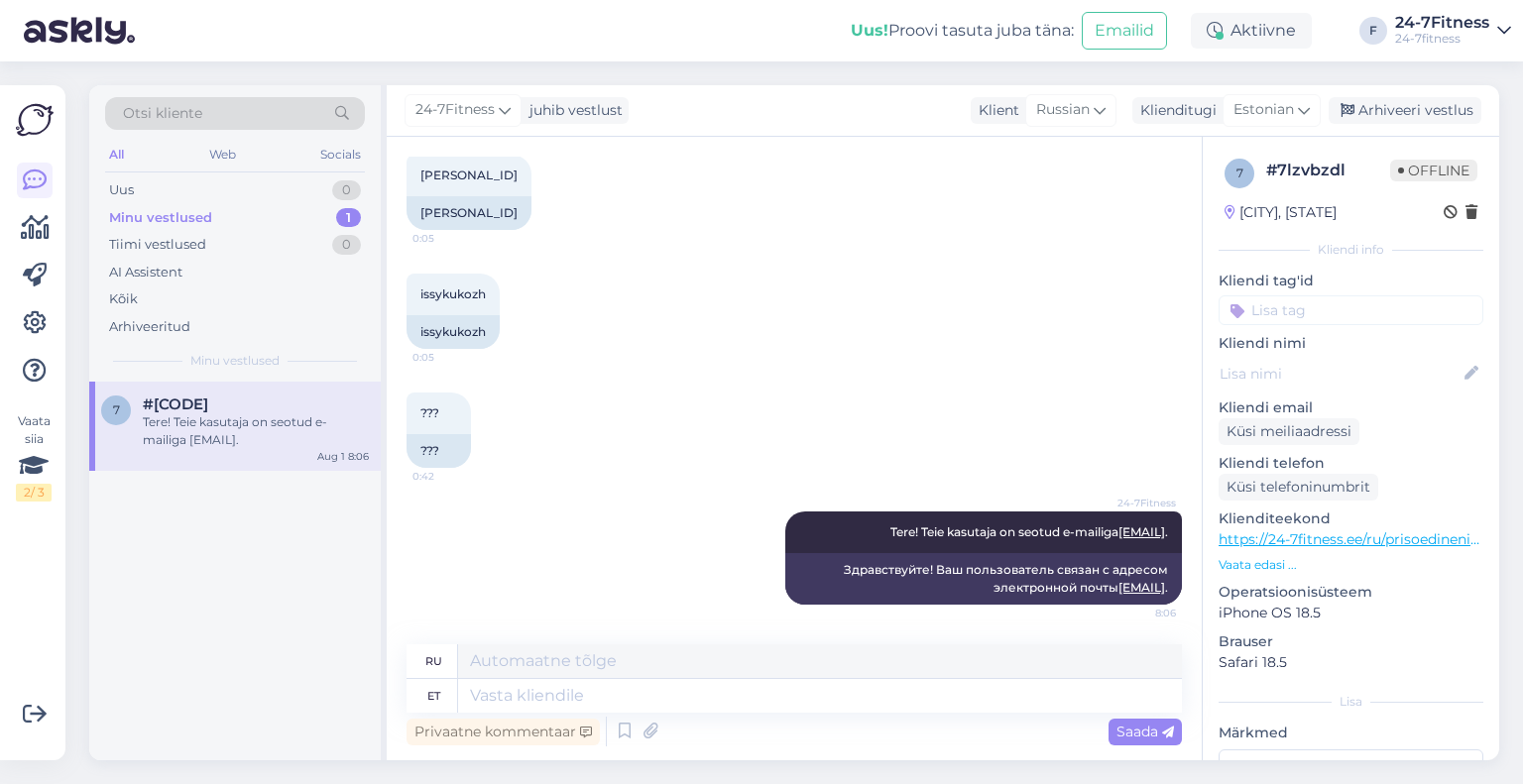 click on "24-7Fitness juhib vestlust Klient Russian Klienditugi Estonian Arabic Belarusian Chinese Czech Danish Dutch English Estonian Finnish French German Hungarian Croatian Icelandic Italian Japanese Korean Latvian Lithuanian Norwegian Bokmål Persian Polish Portuguese Romanian Russian Serbian Slovak Slovenian Spanish Swedish Turkish Ukrainian Arhiveeri vestlus" at bounding box center [943, 111] 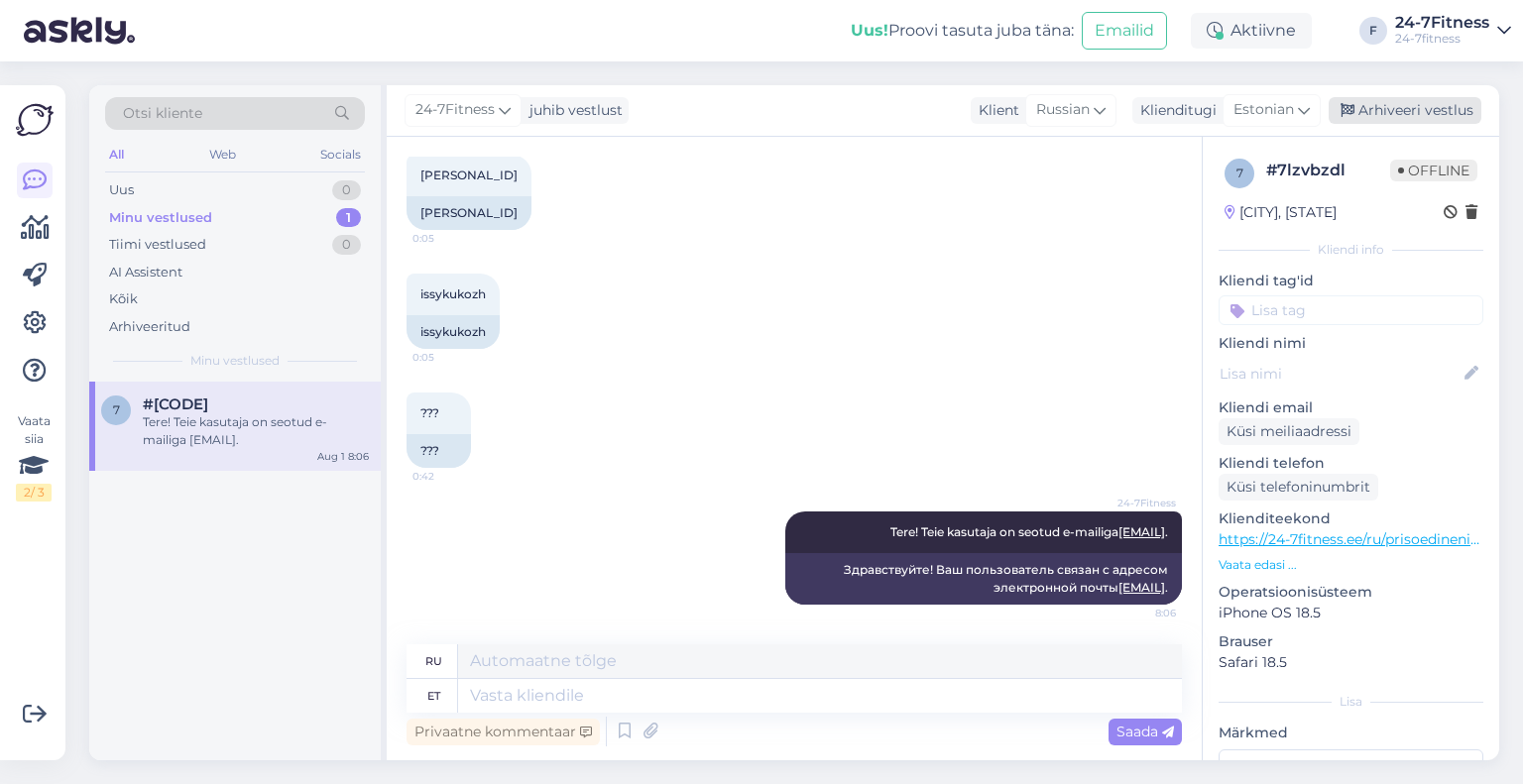 click on "Arhiveeri vestlus" at bounding box center [1405, 110] 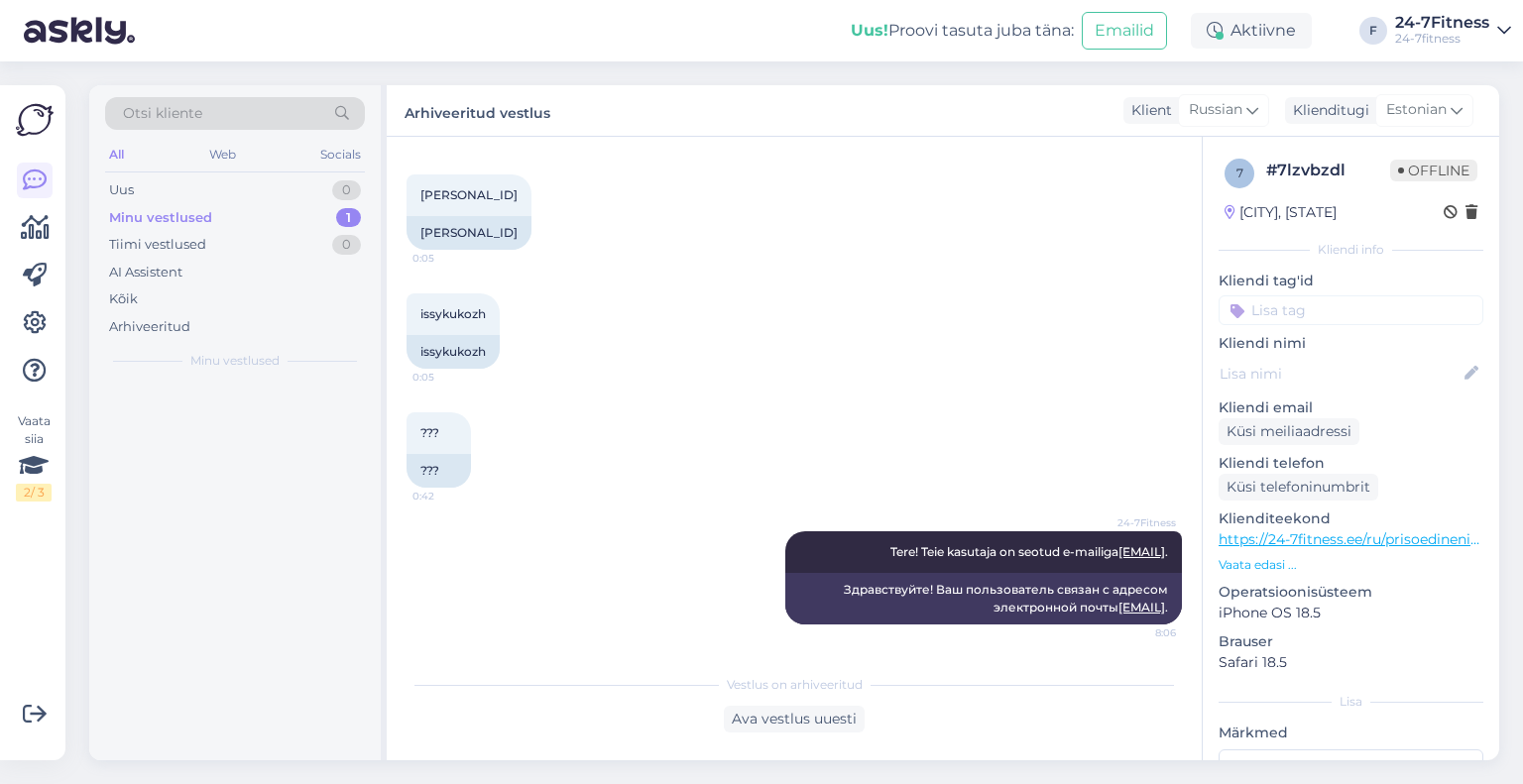 scroll, scrollTop: 583, scrollLeft: 0, axis: vertical 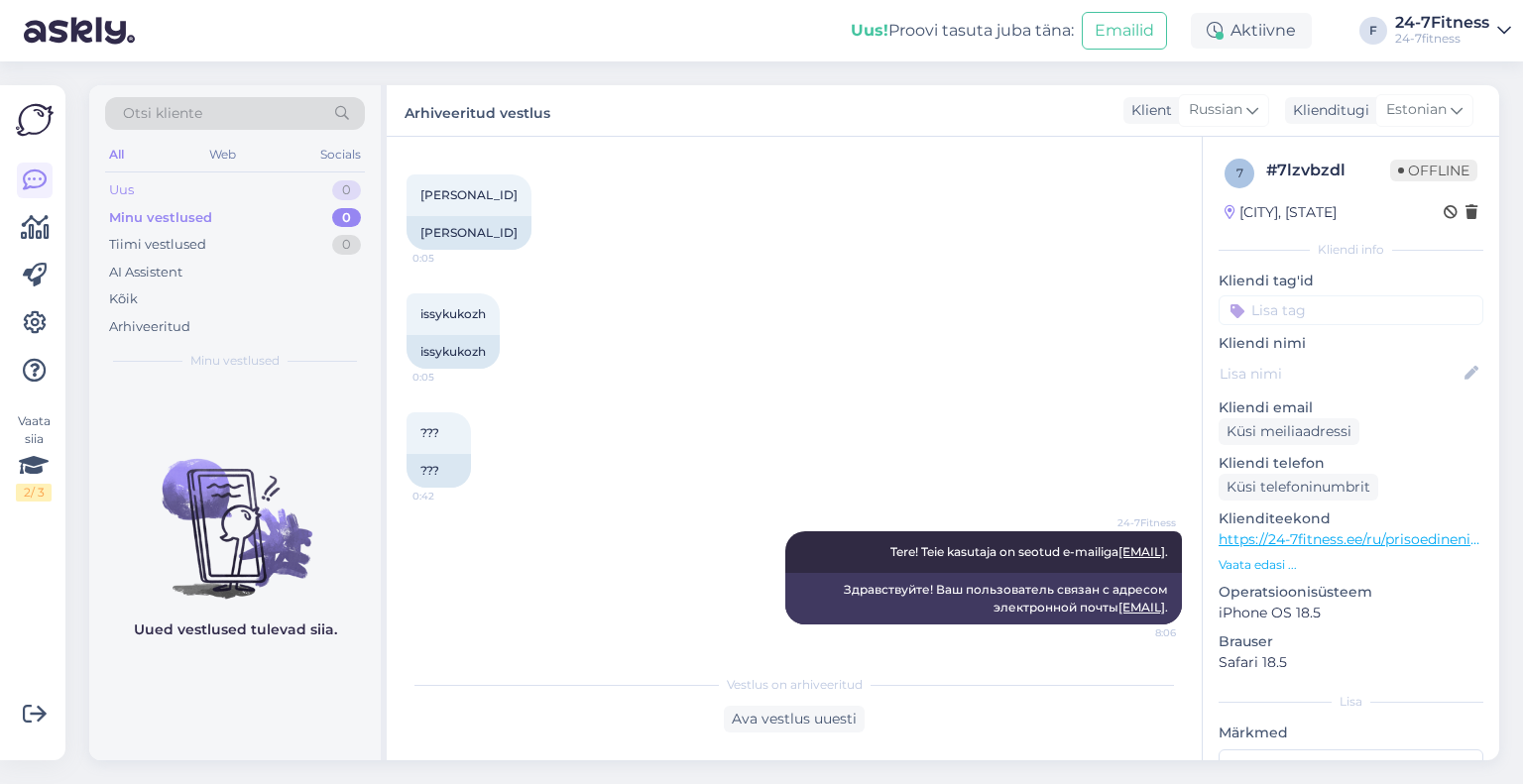 click on "Uus 0" at bounding box center (235, 190) 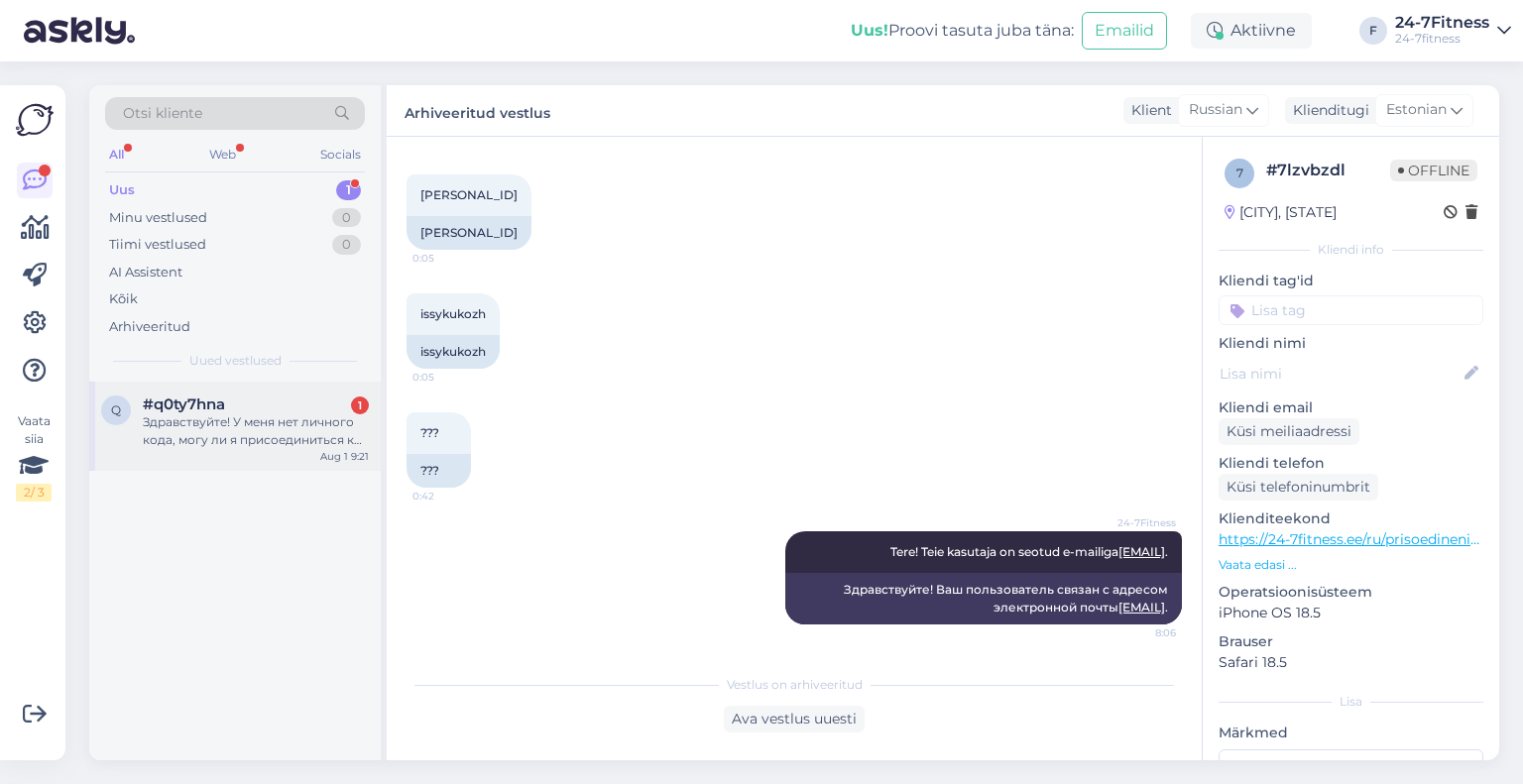click on "Здравствуйте! У меня нет личного кода, могу ли я присоединиться к клубу" at bounding box center (256, 431) 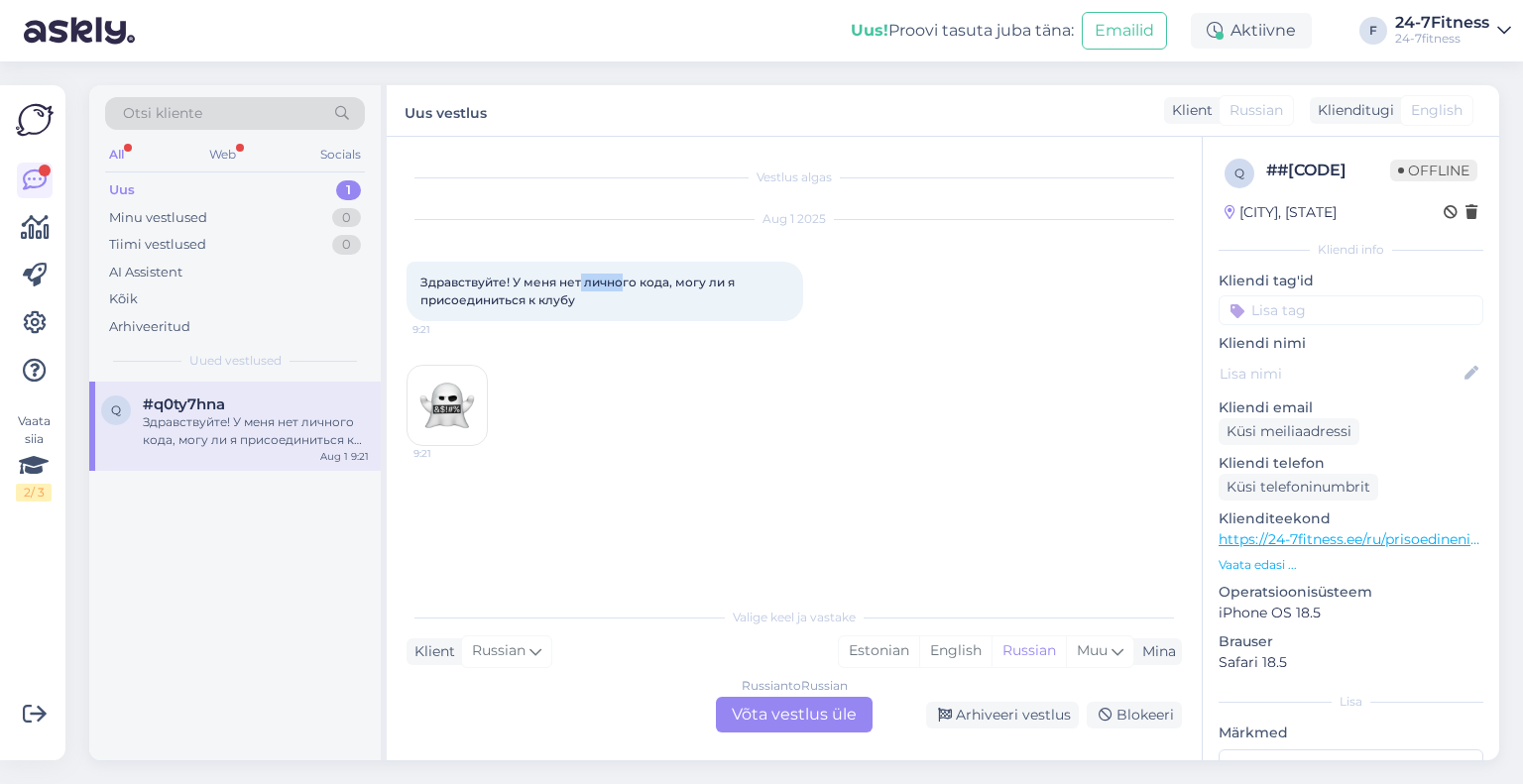 drag, startPoint x: 622, startPoint y: 282, endPoint x: 579, endPoint y: 279, distance: 43.104524 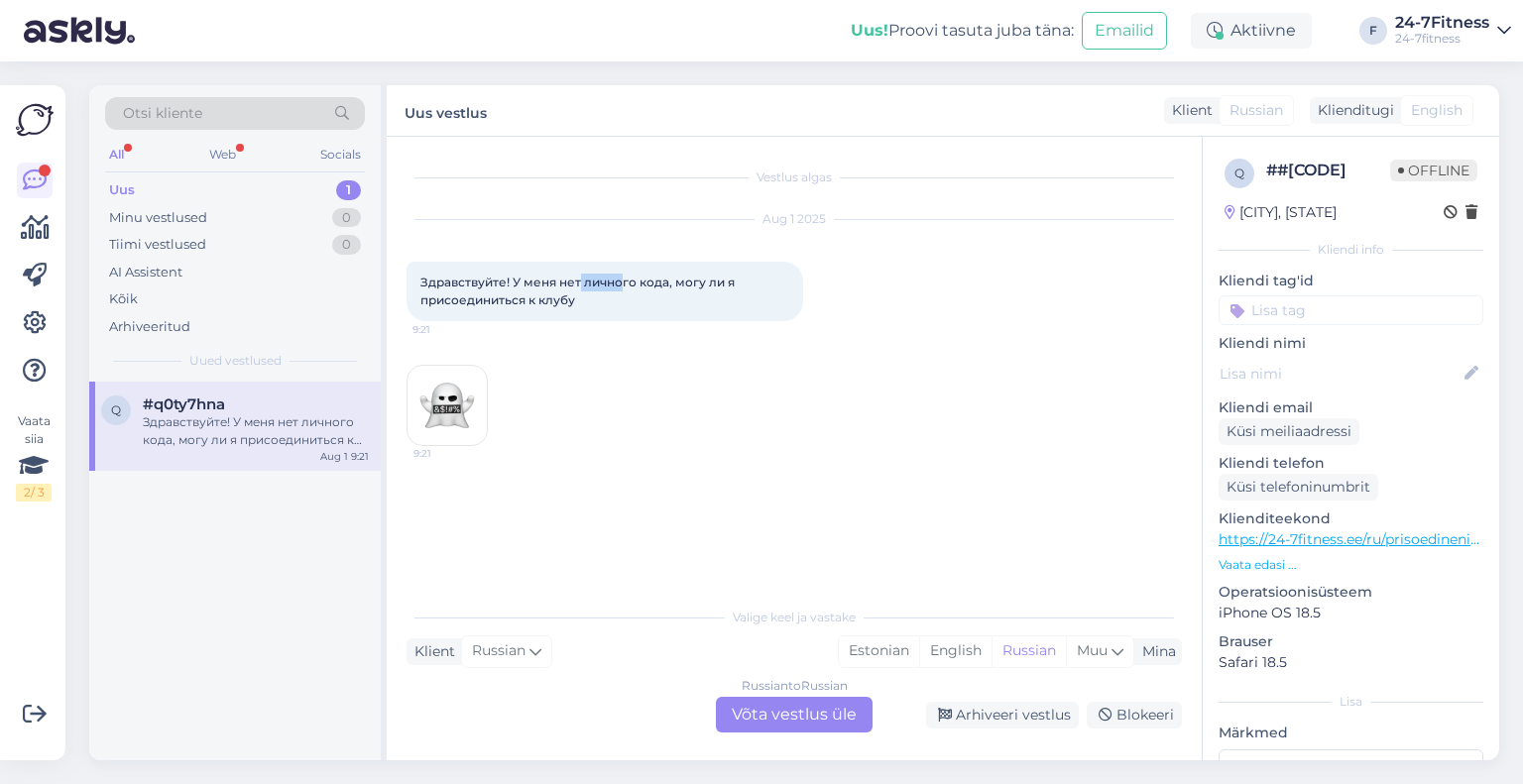 click on "Здравствуйте! У меня нет личного кода, могу ли я присоединиться к клубу" at bounding box center [579, 290] 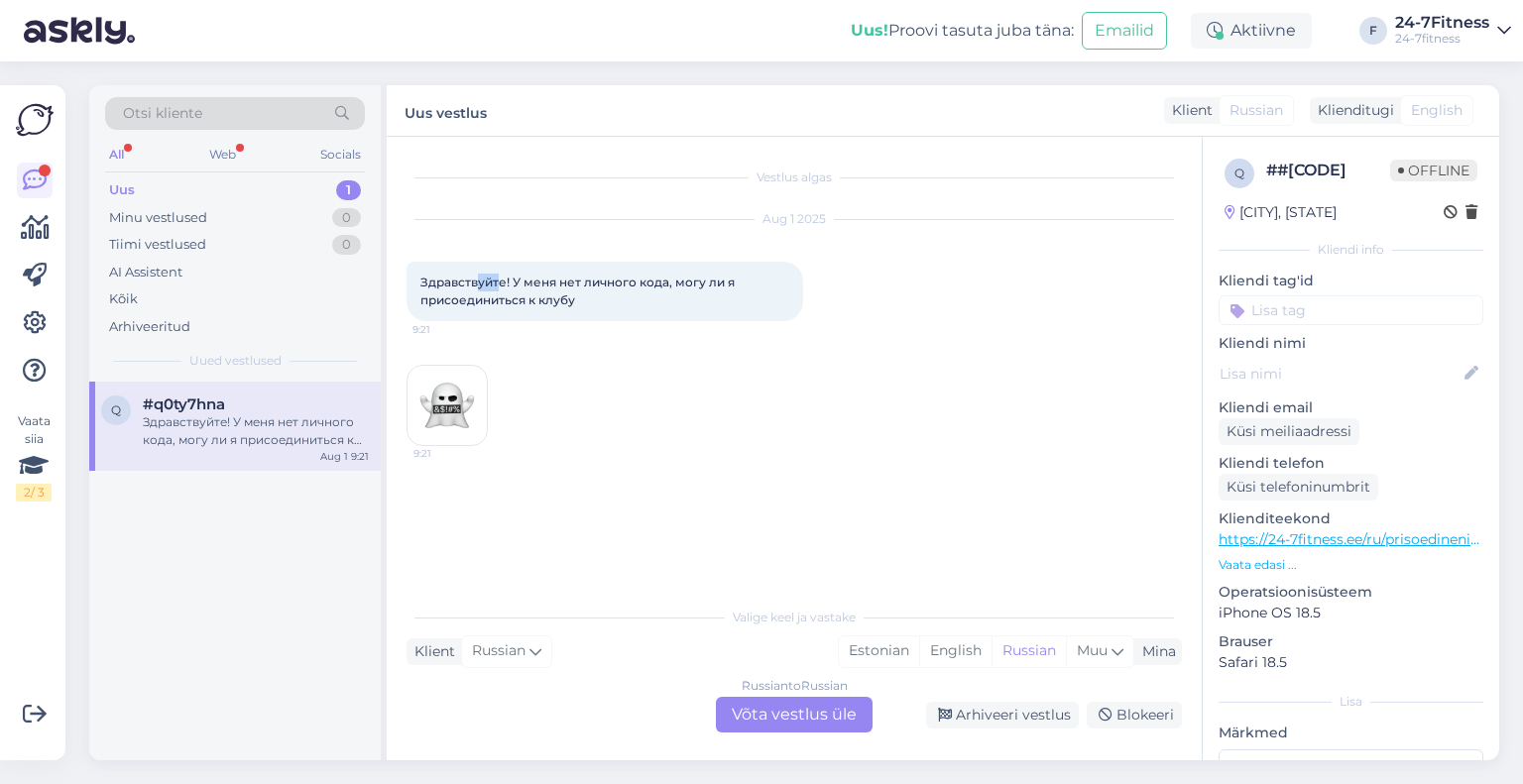 drag, startPoint x: 475, startPoint y: 281, endPoint x: 507, endPoint y: 289, distance: 32.984845 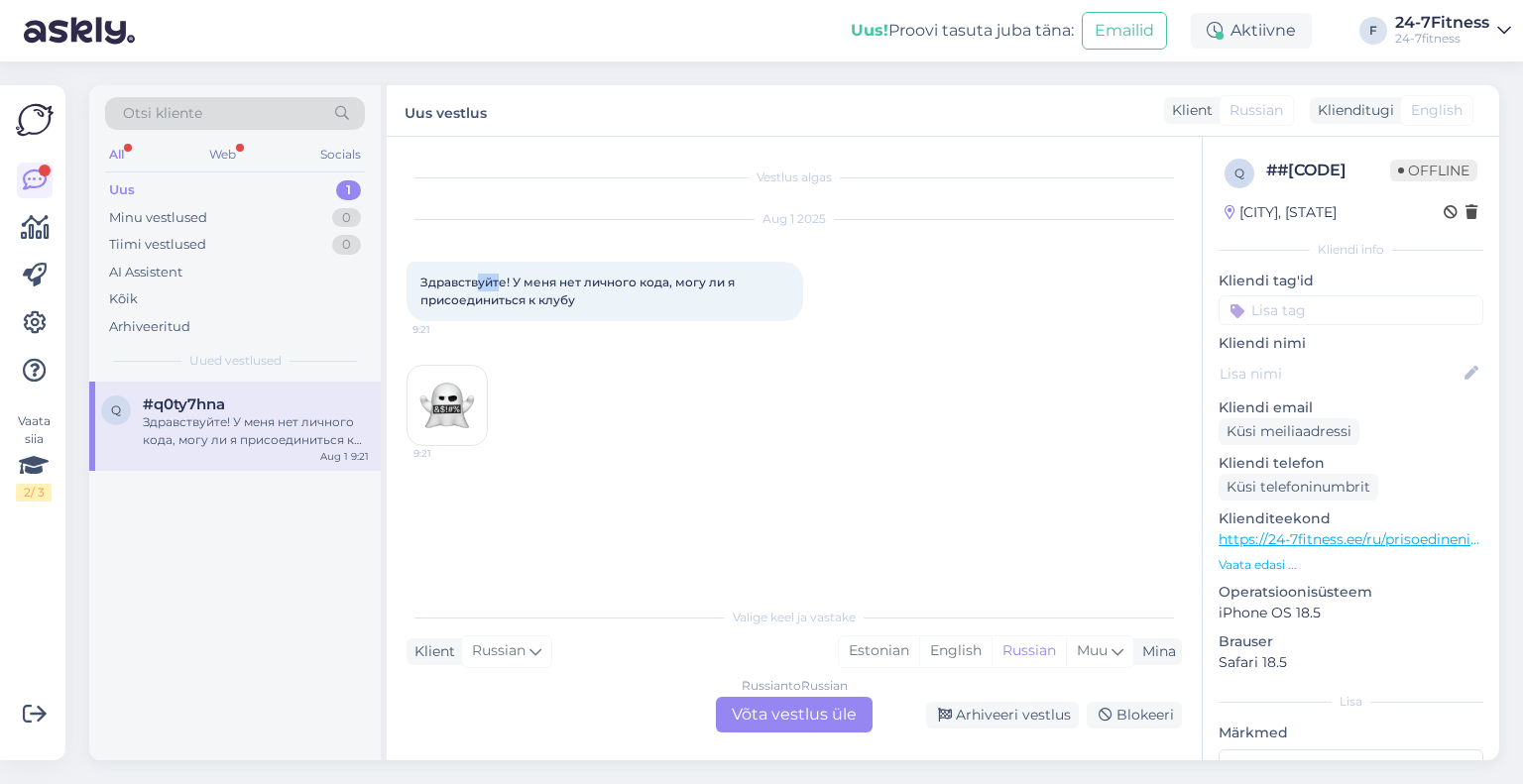 click on "Здравствуйте! У меня нет личного кода, могу ли я присоединиться к клубу" at bounding box center [579, 290] 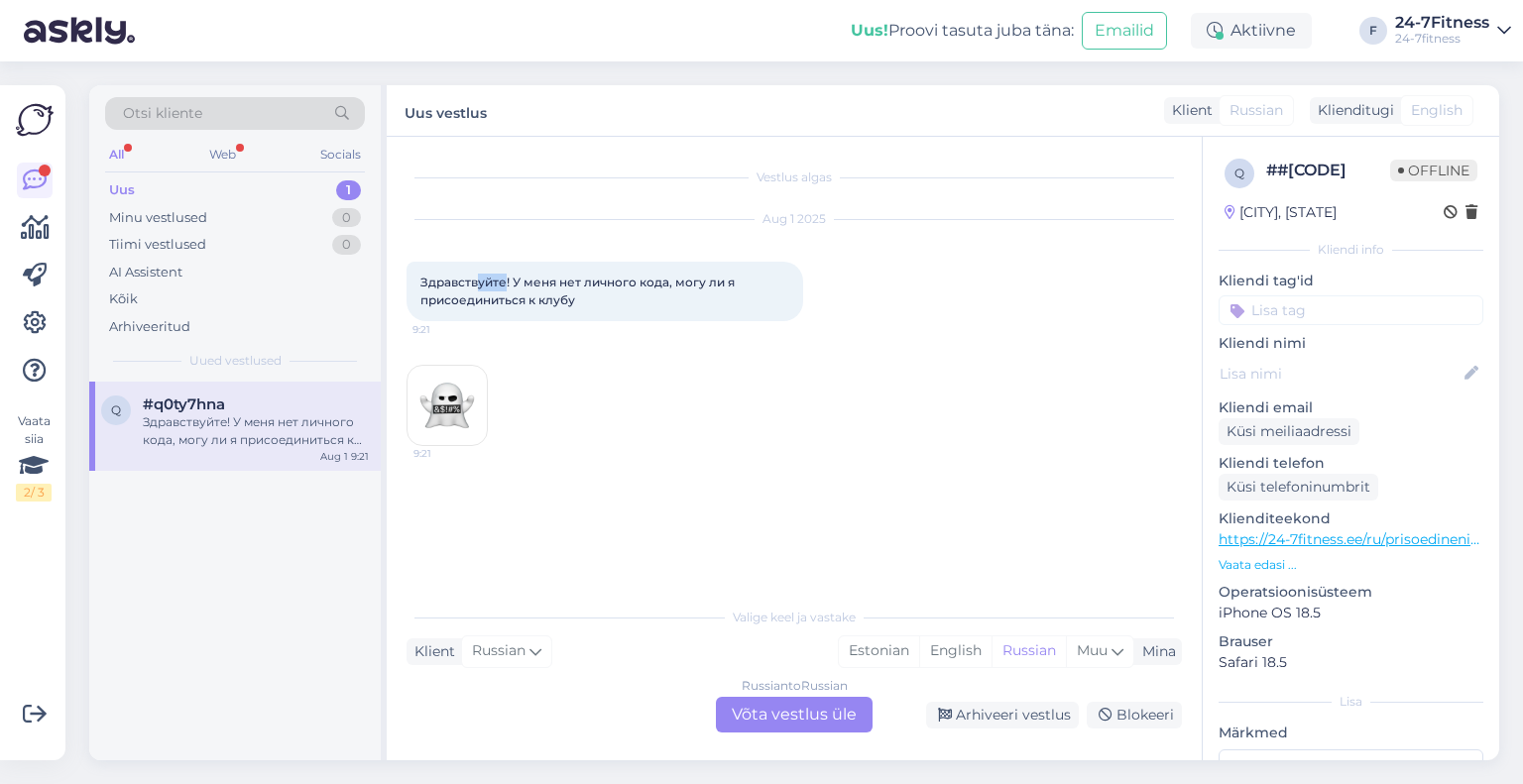click on "Здравствуйте! У меня нет личного кода, могу ли я присоединиться к клубу 9:21" at bounding box center [605, 291] 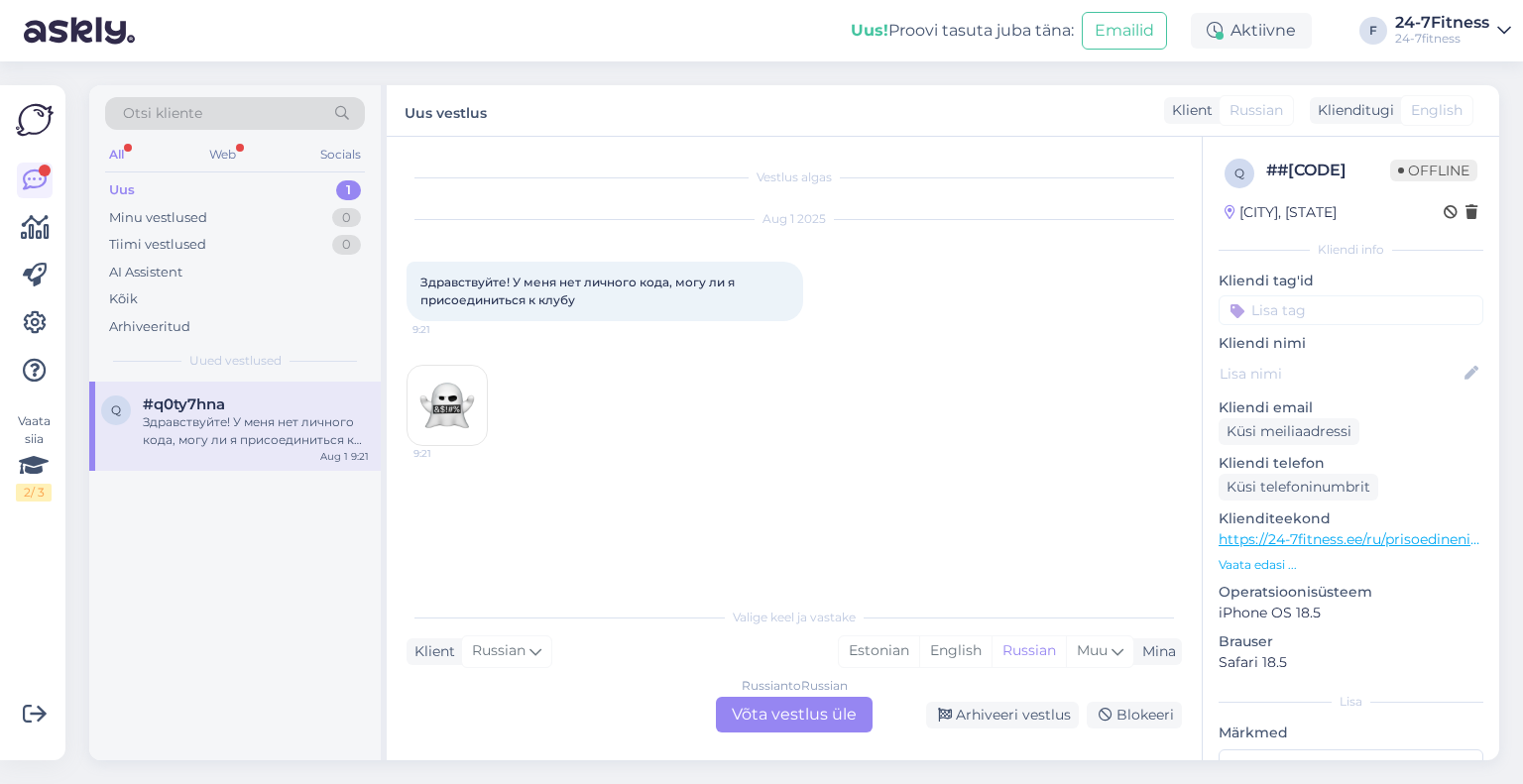 click on "Russian  to  Russian Võta vestlus üle" at bounding box center [794, 715] 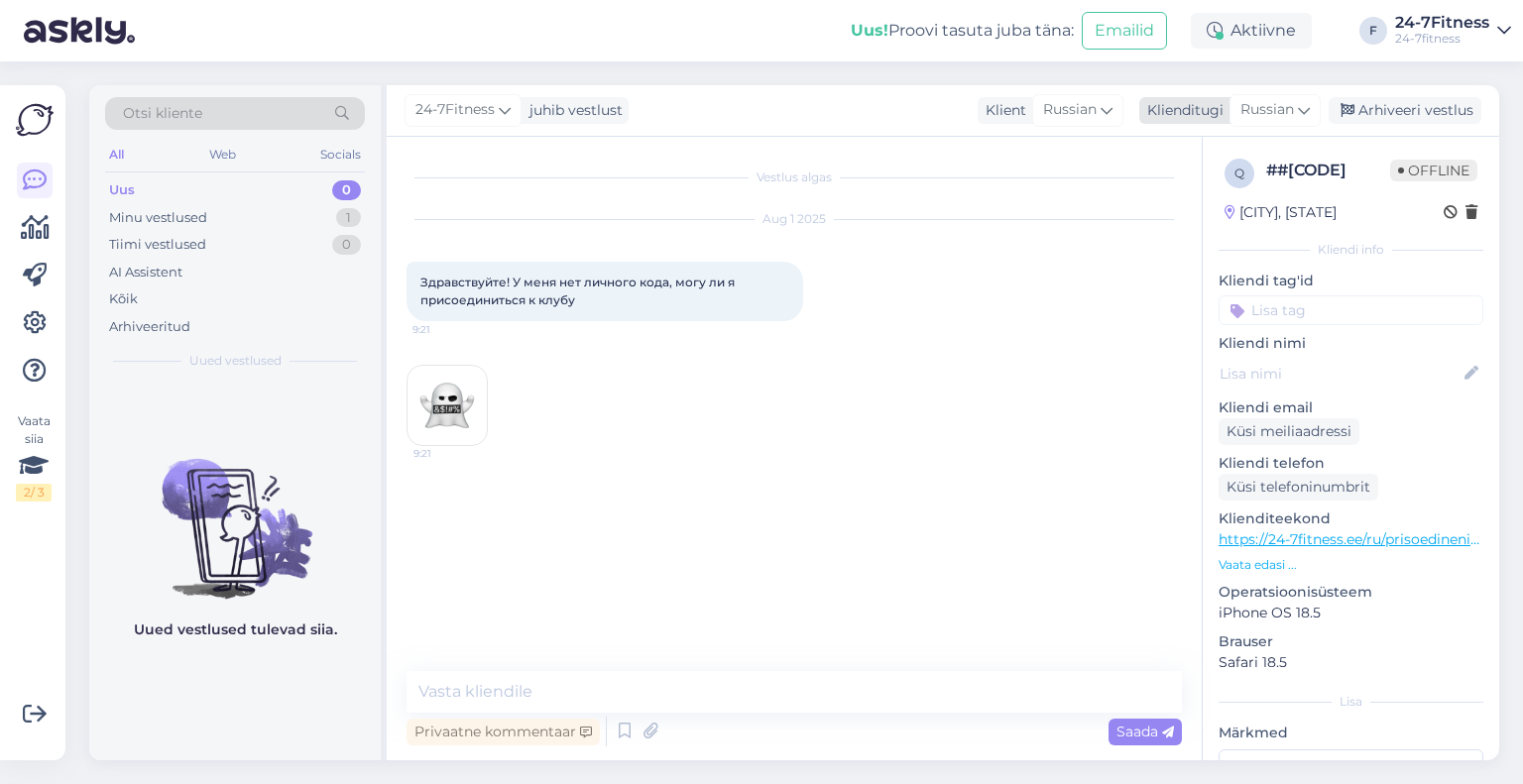 click on "Russian" at bounding box center [1275, 110] 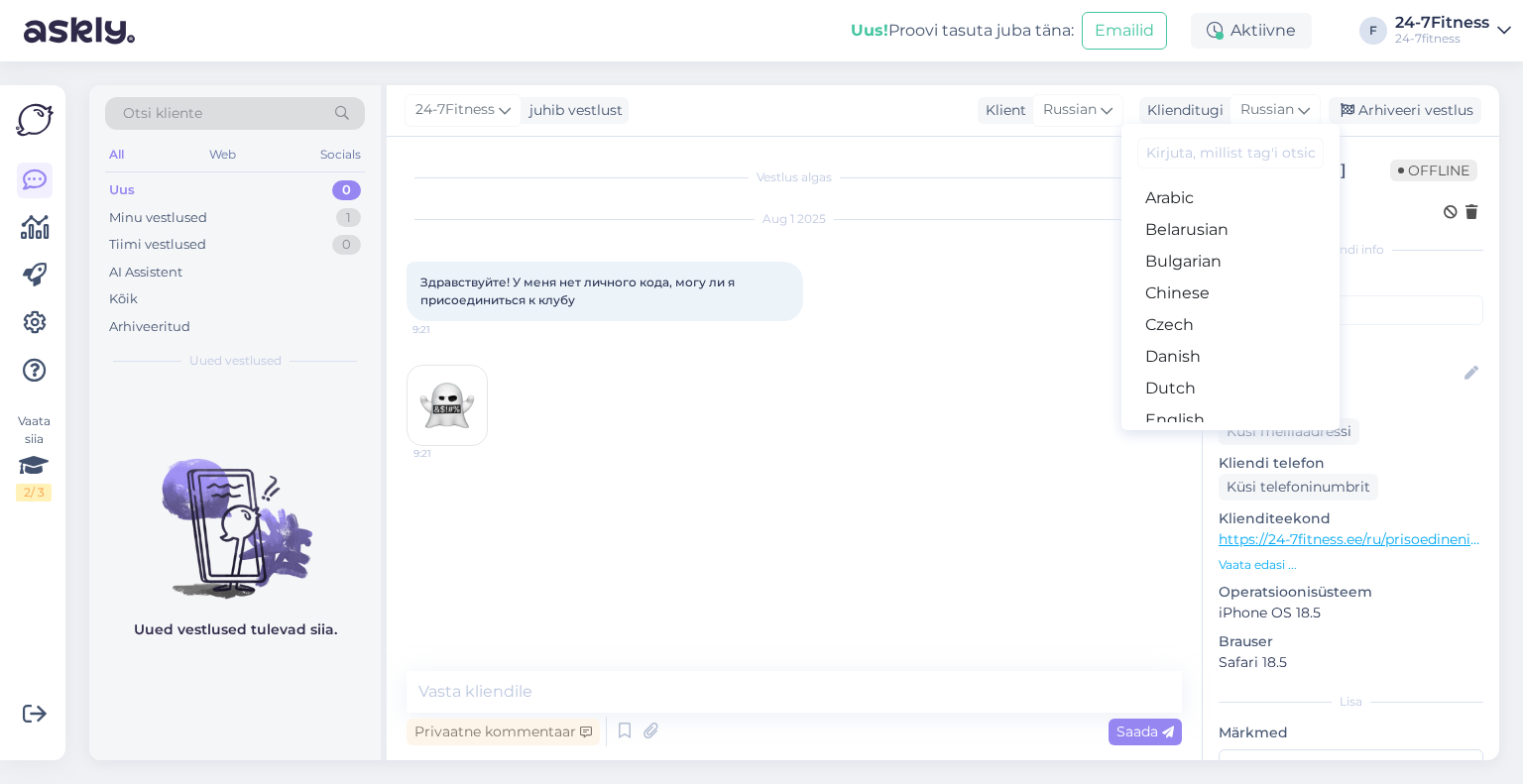 click on "Estonian" at bounding box center (1230, 452) 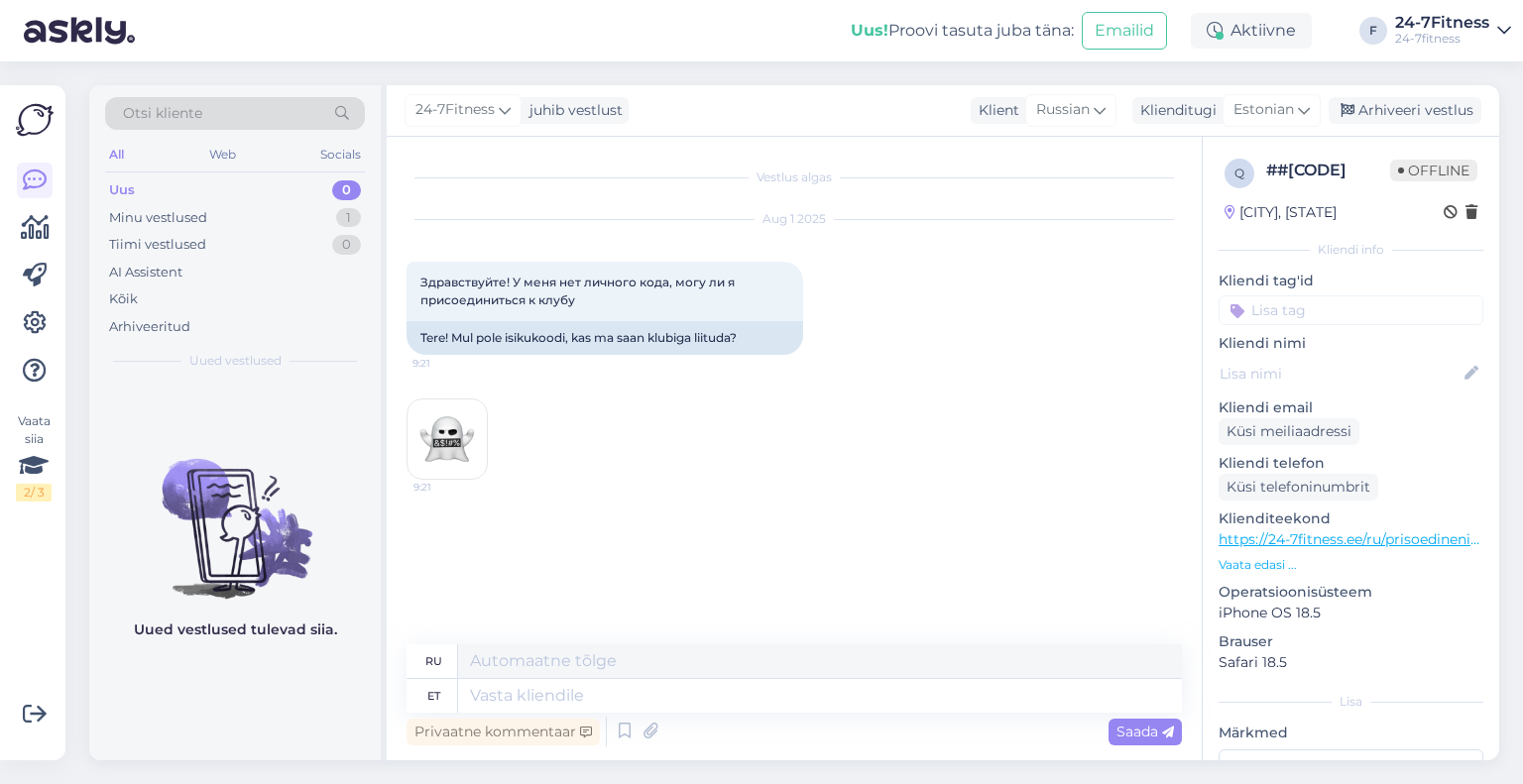 click on "Privaatne kommentaar Saada" at bounding box center (794, 731) 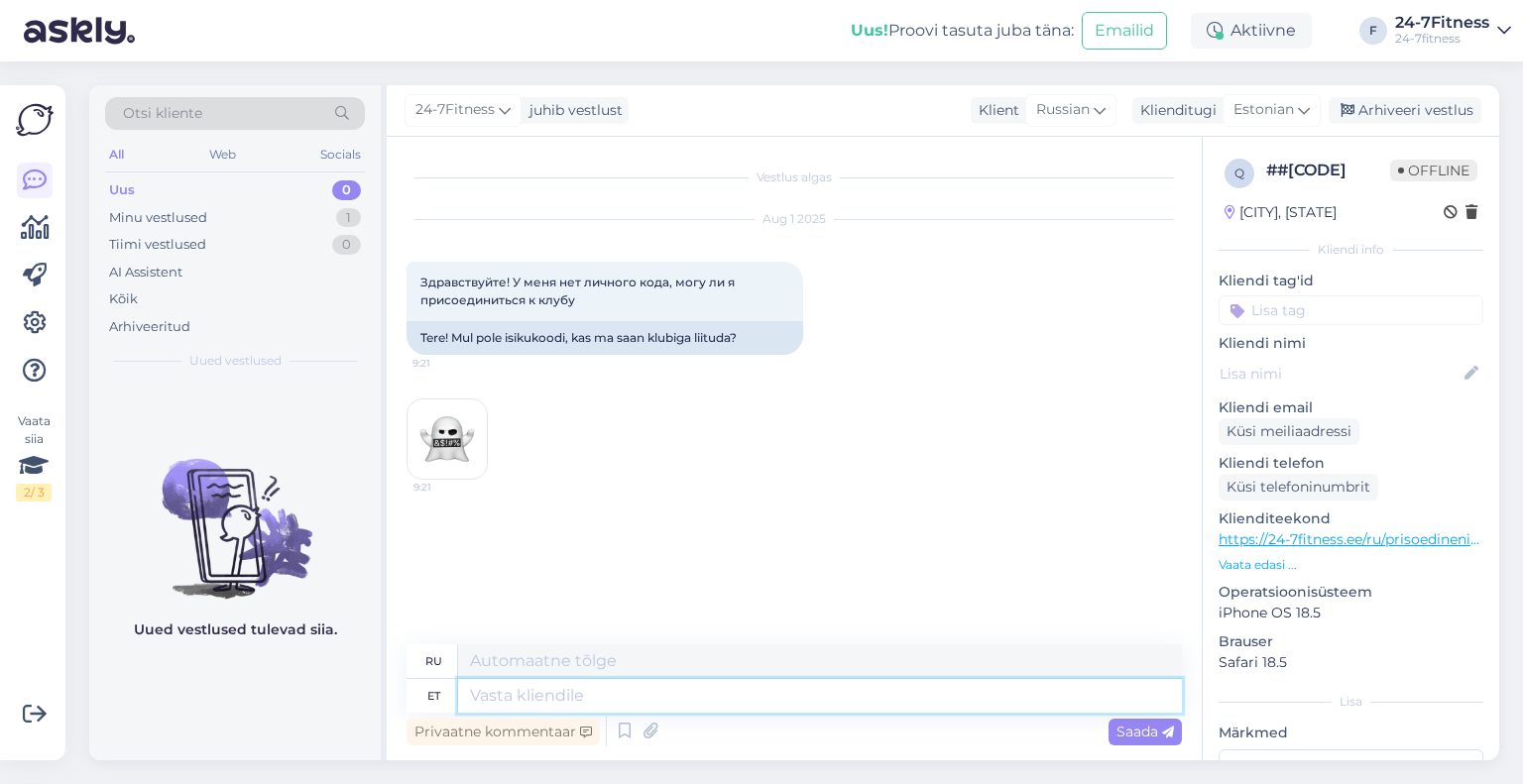 click at bounding box center [820, 696] 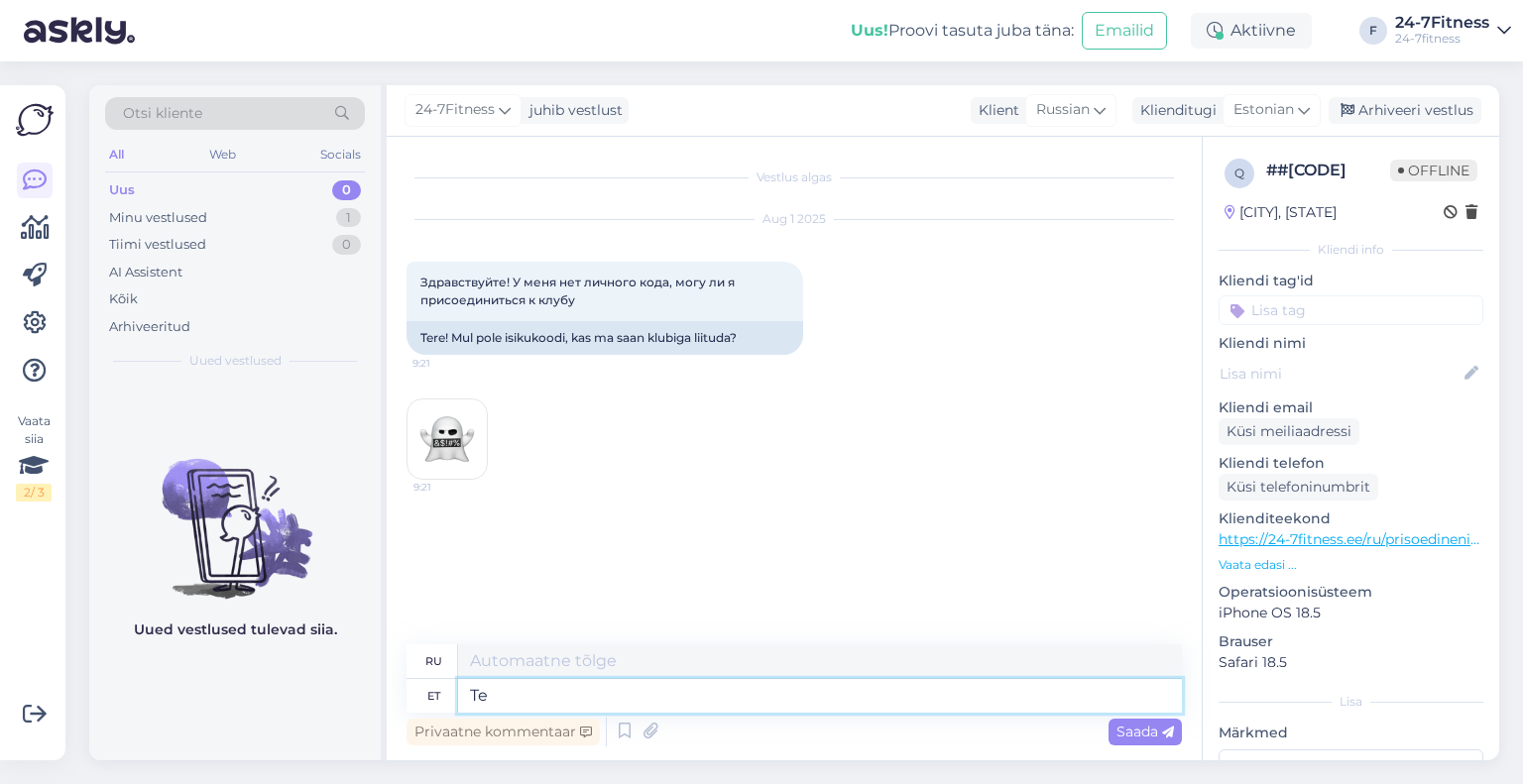 type on "Ter" 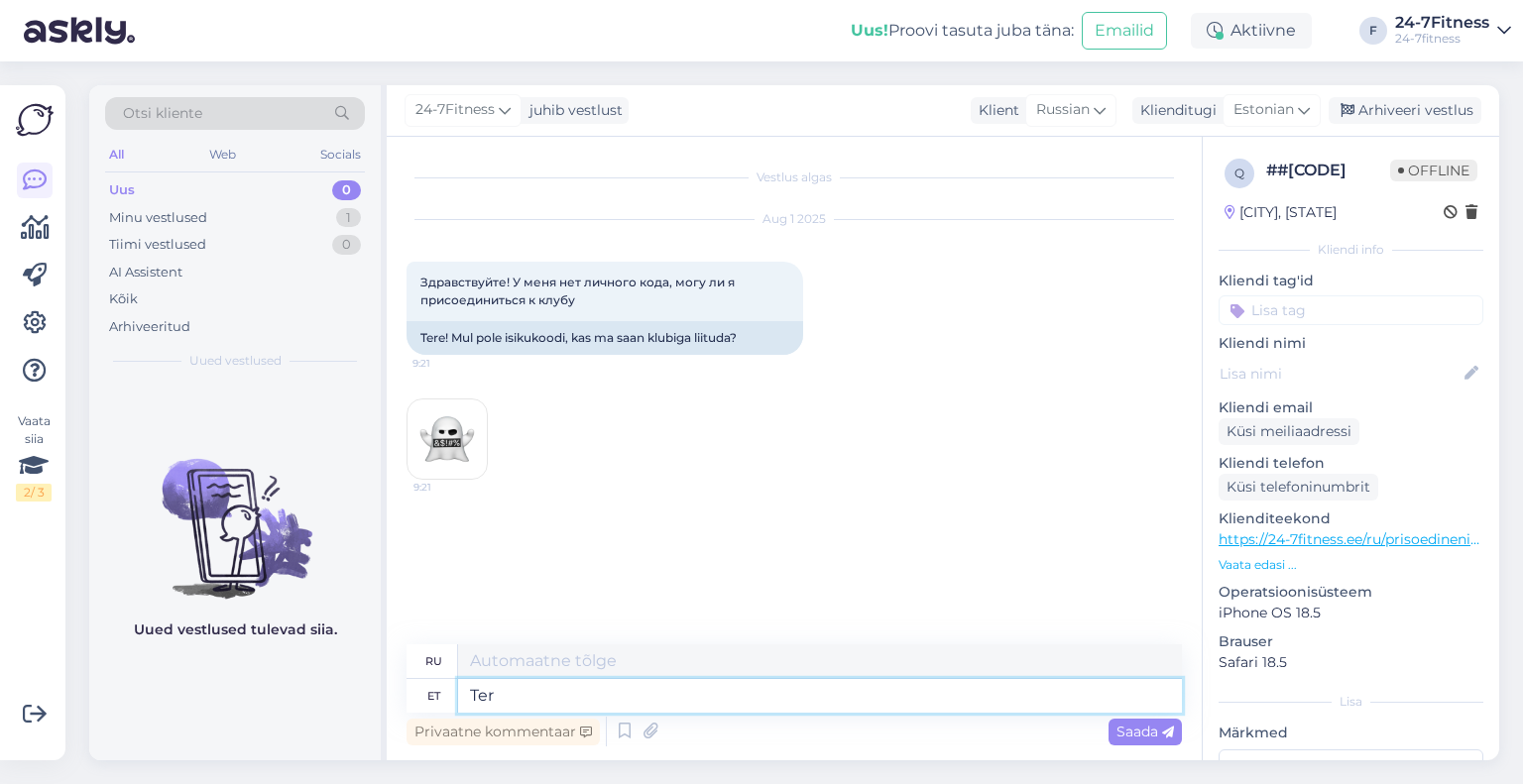 type on "Привет" 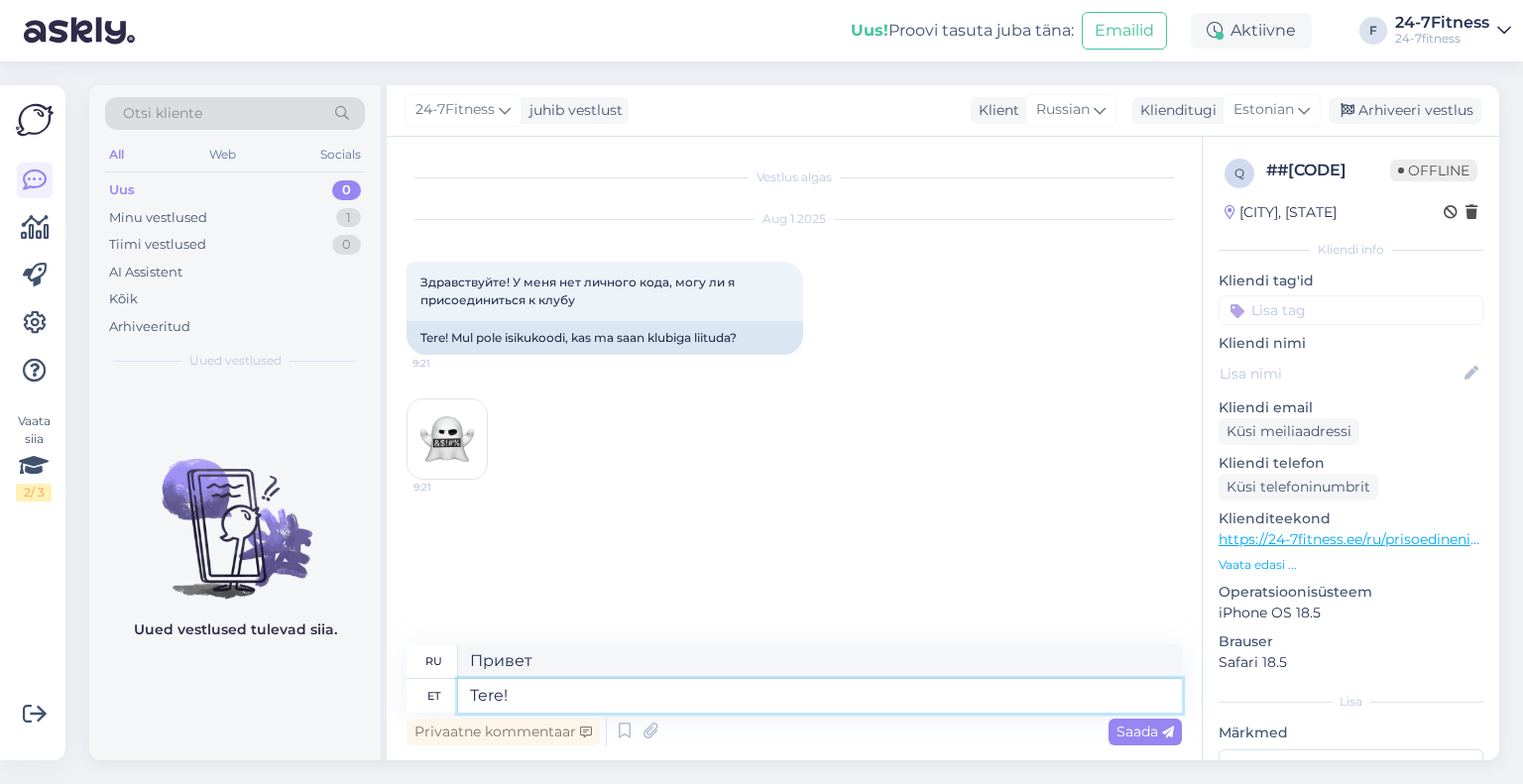 type on "Tere!" 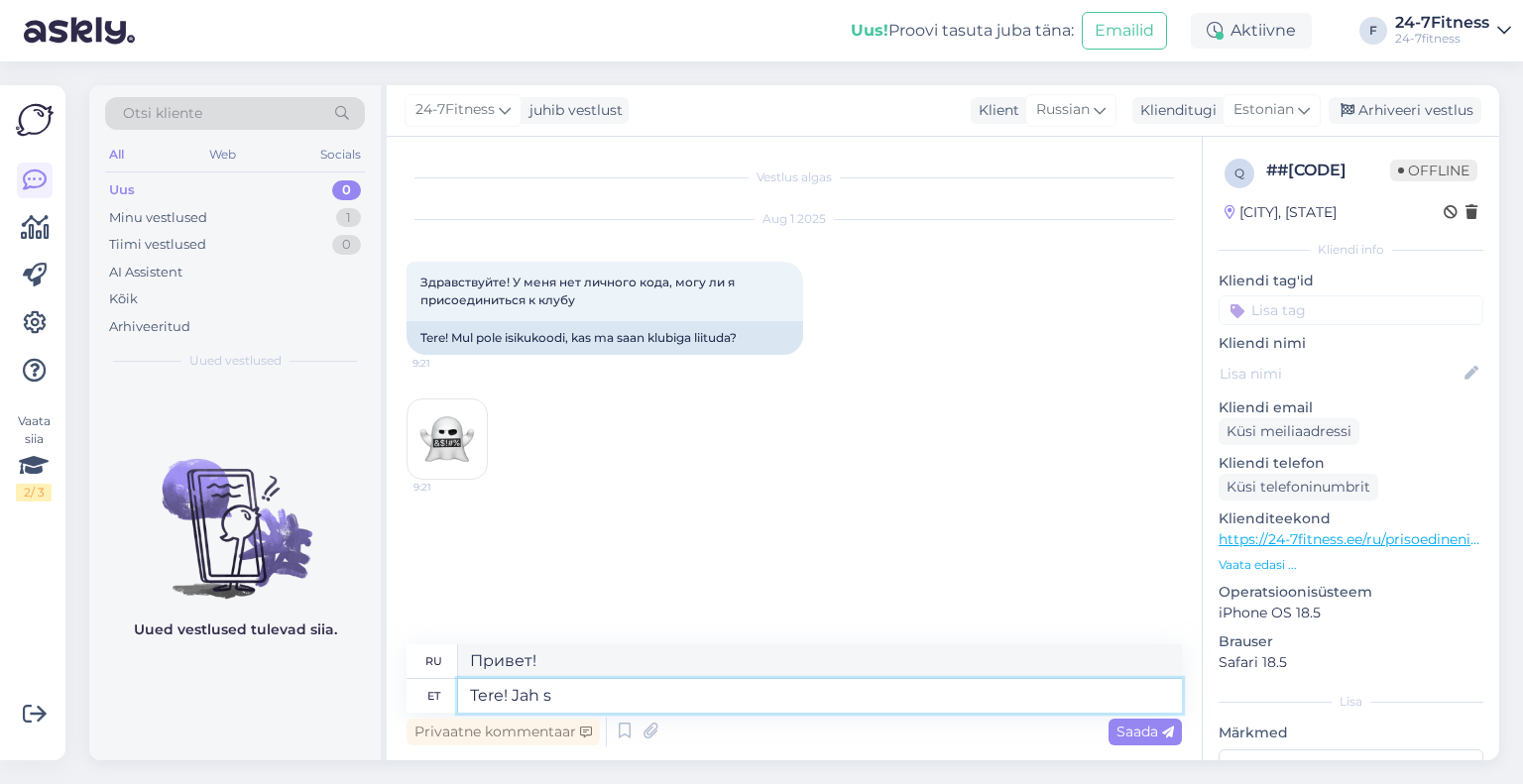 type on "Tere! Jah sa" 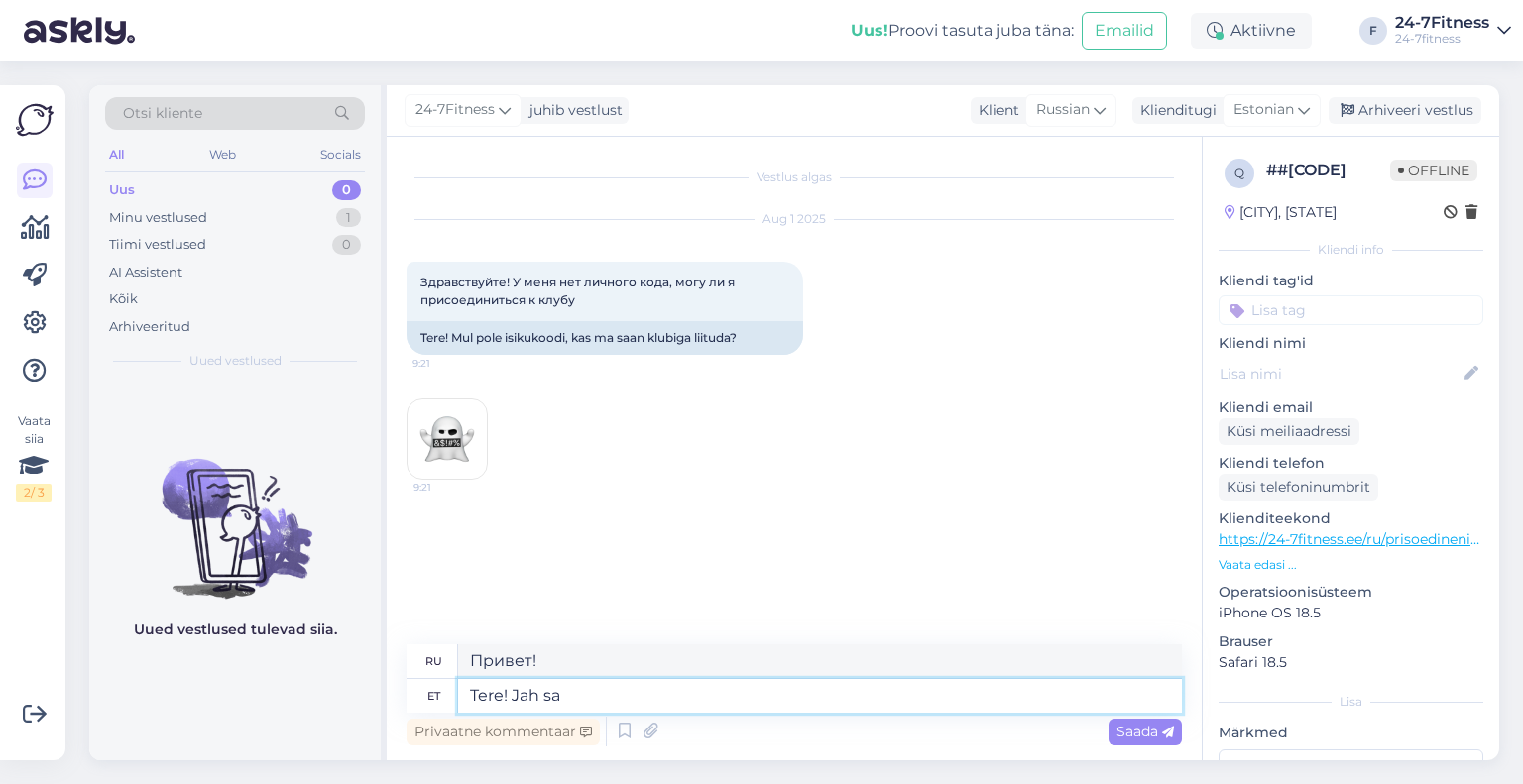 type on "Привет! Да." 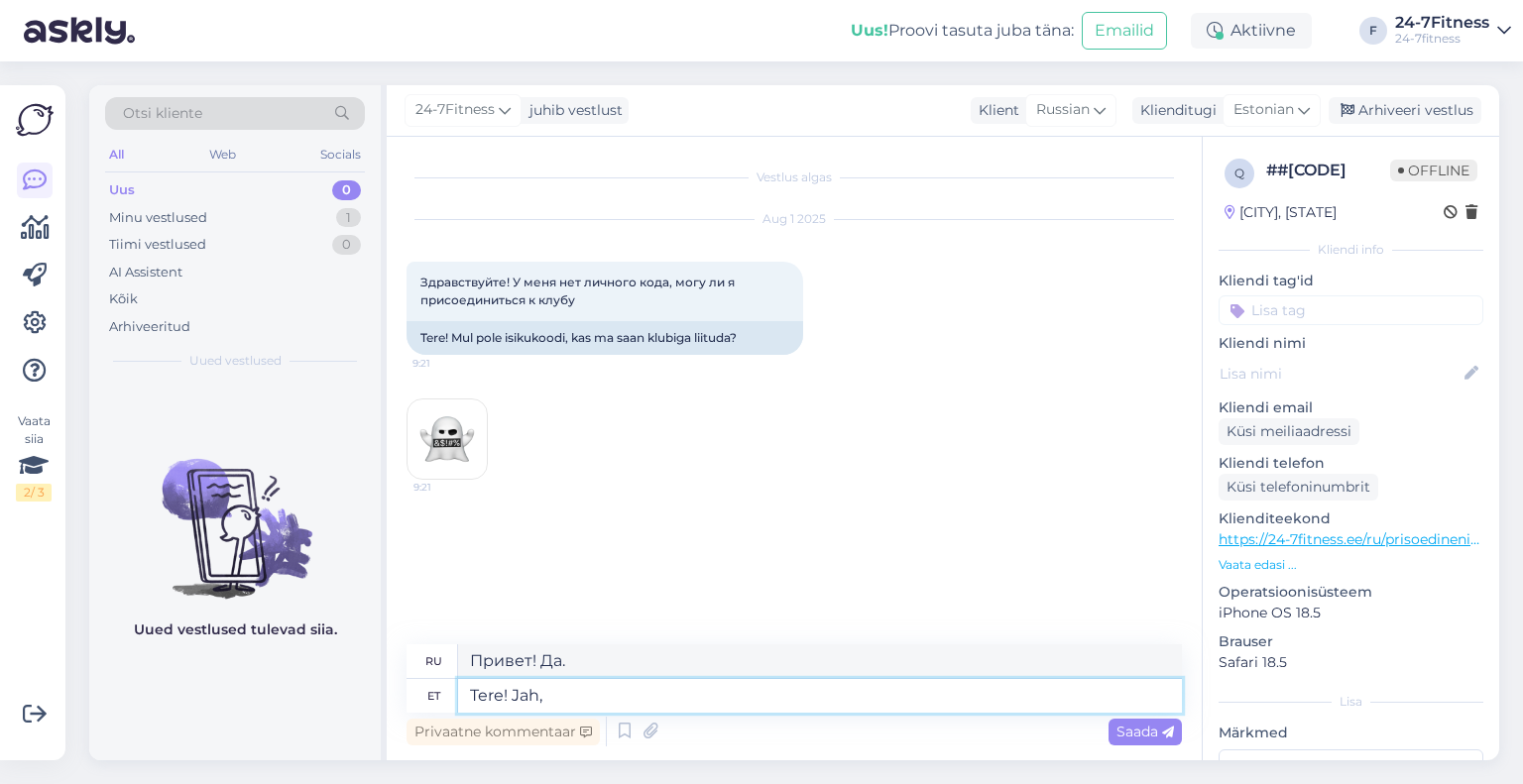 type on "Tere! Jah, s" 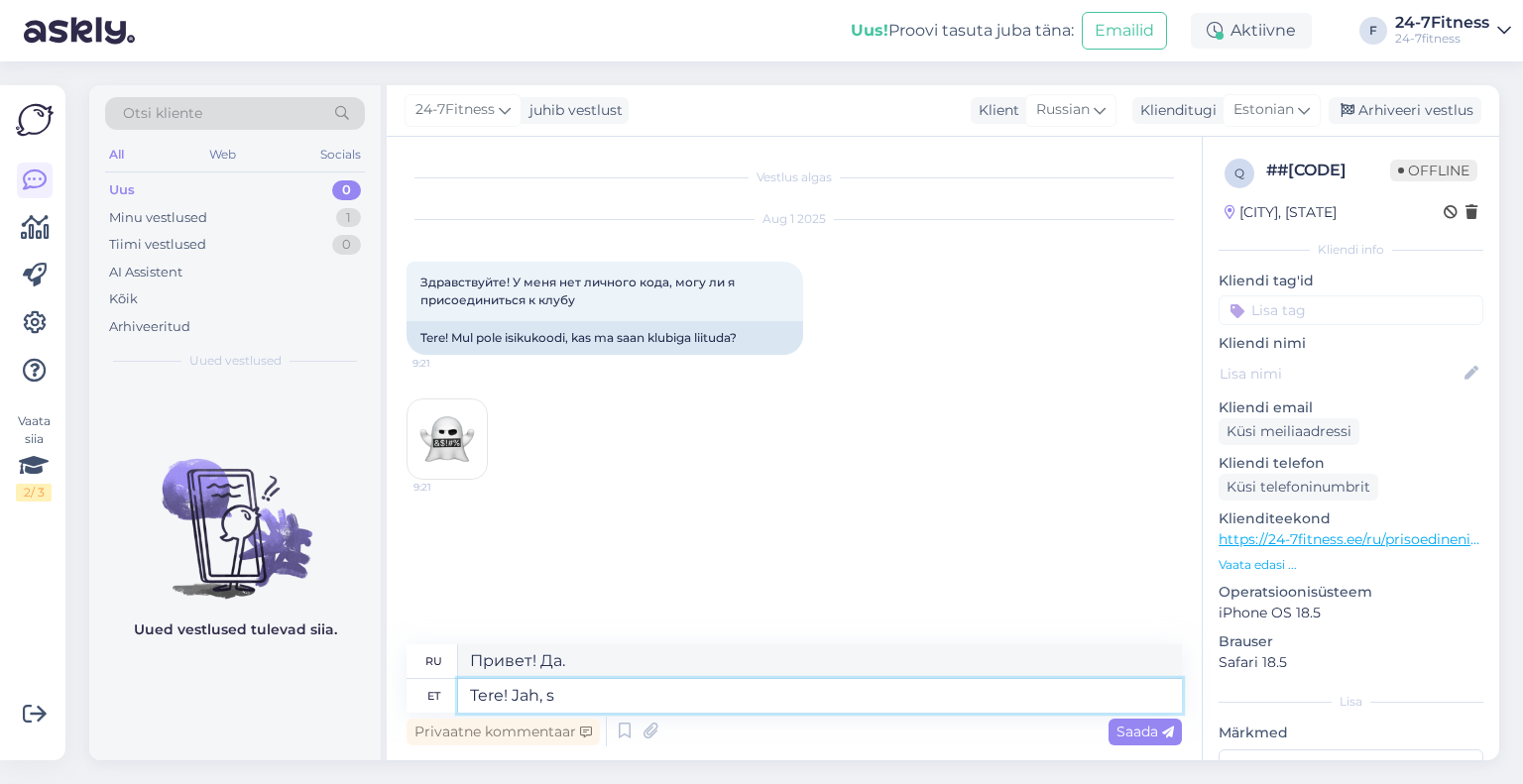 type on "Привет! Да," 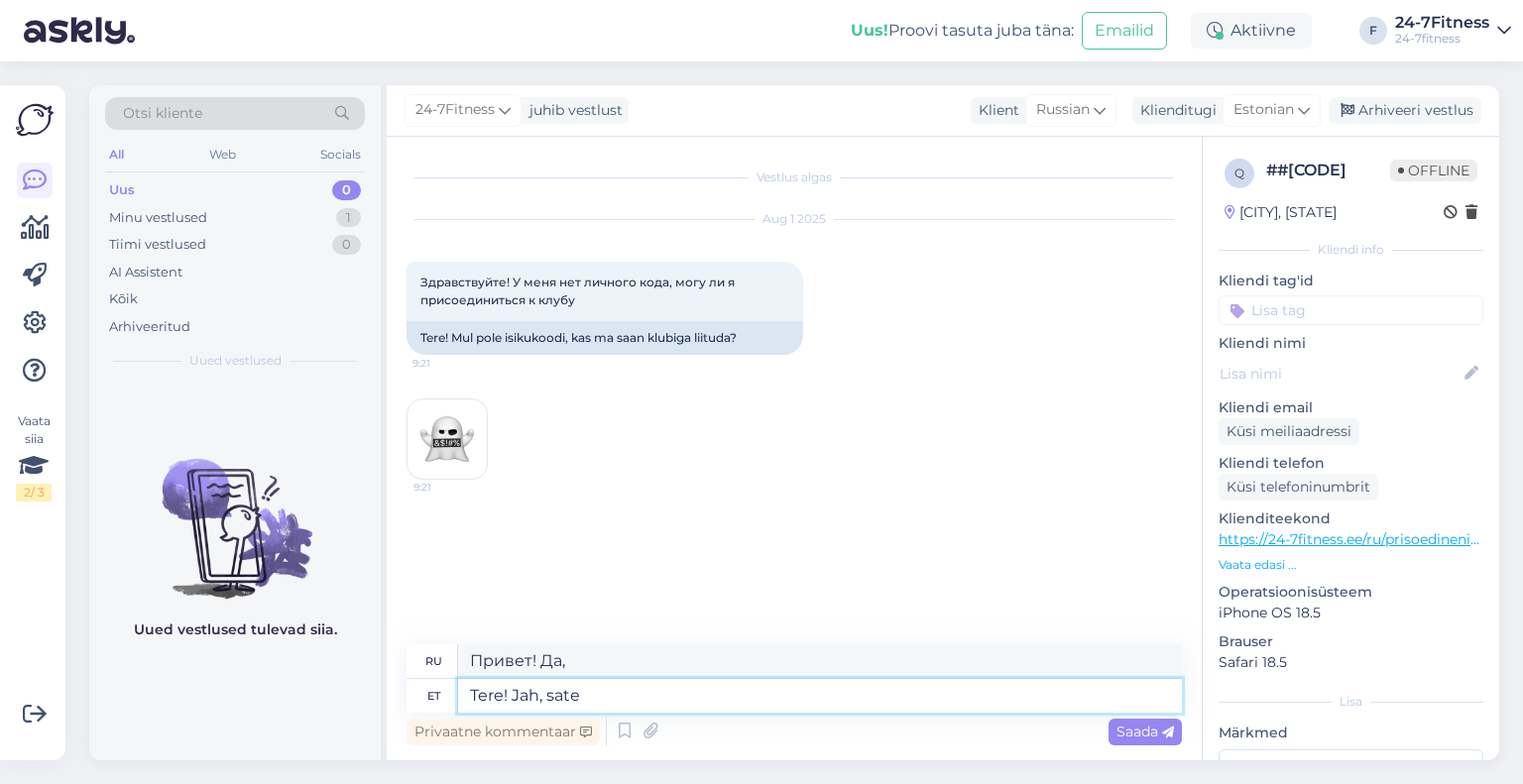 type on "Tere! Jah, sate" 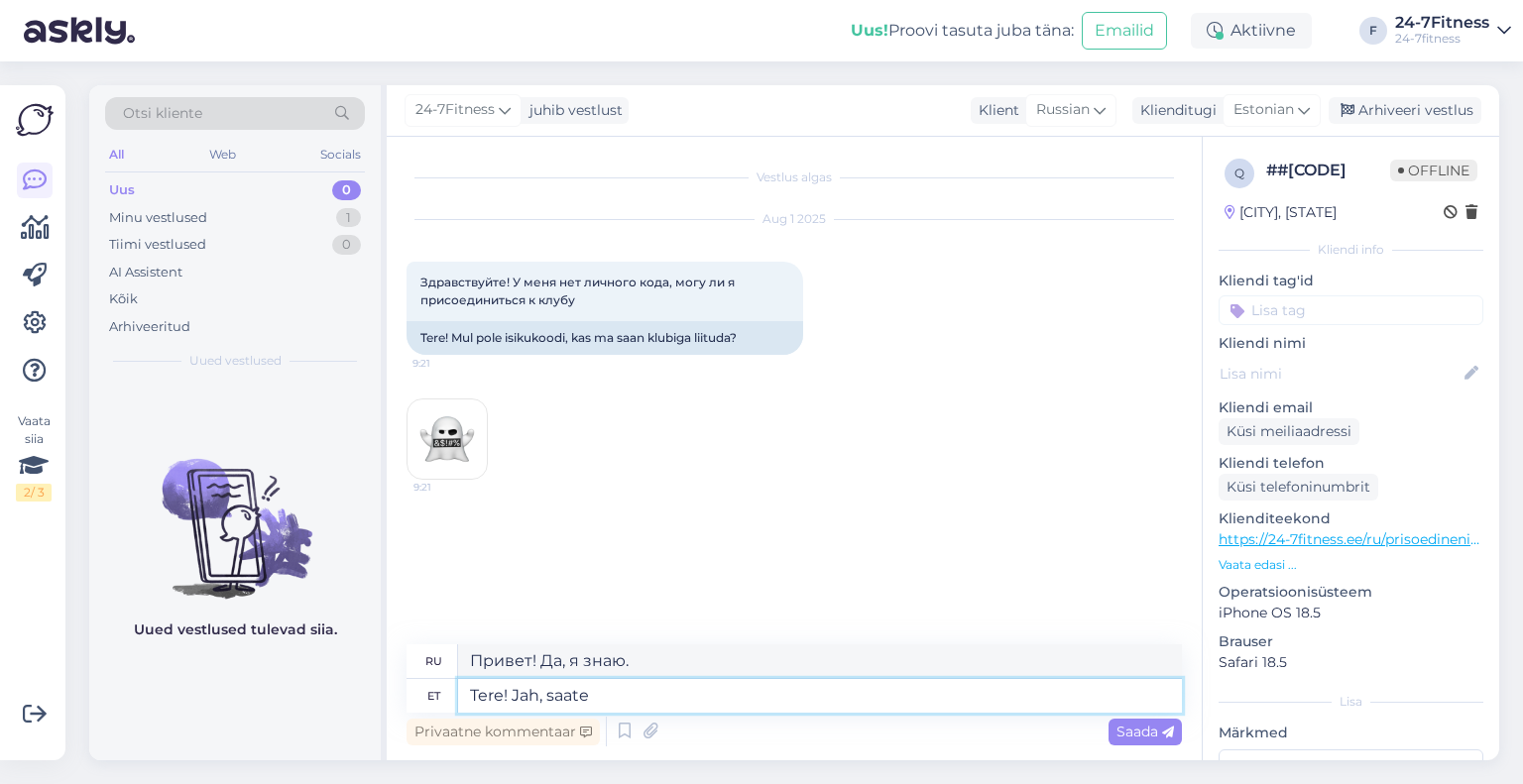 type on "Tere! Jah, saate" 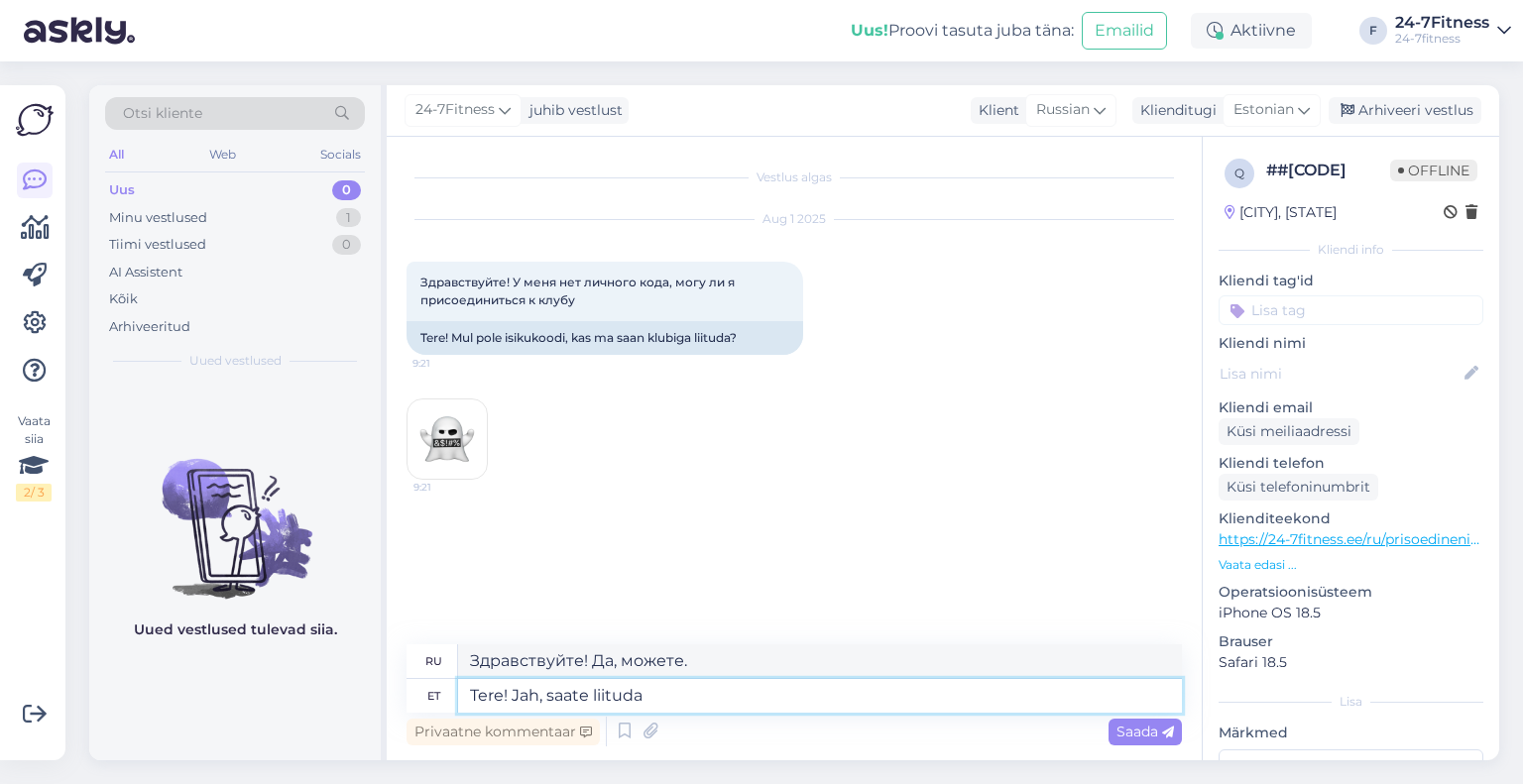 type on "Tere! Jah, saate liituda s" 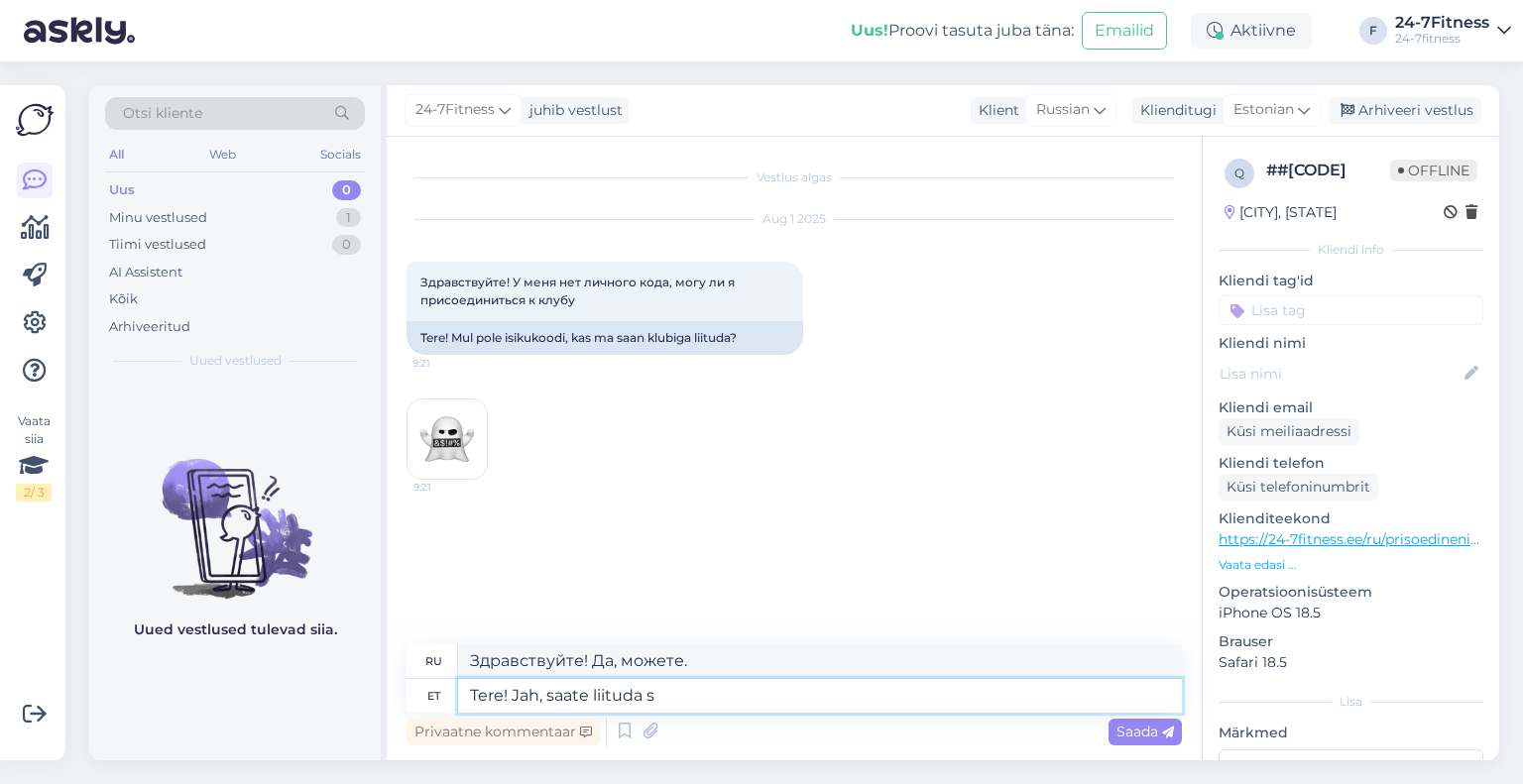 type on "Здравствуйте! Да, вы можете присоединиться." 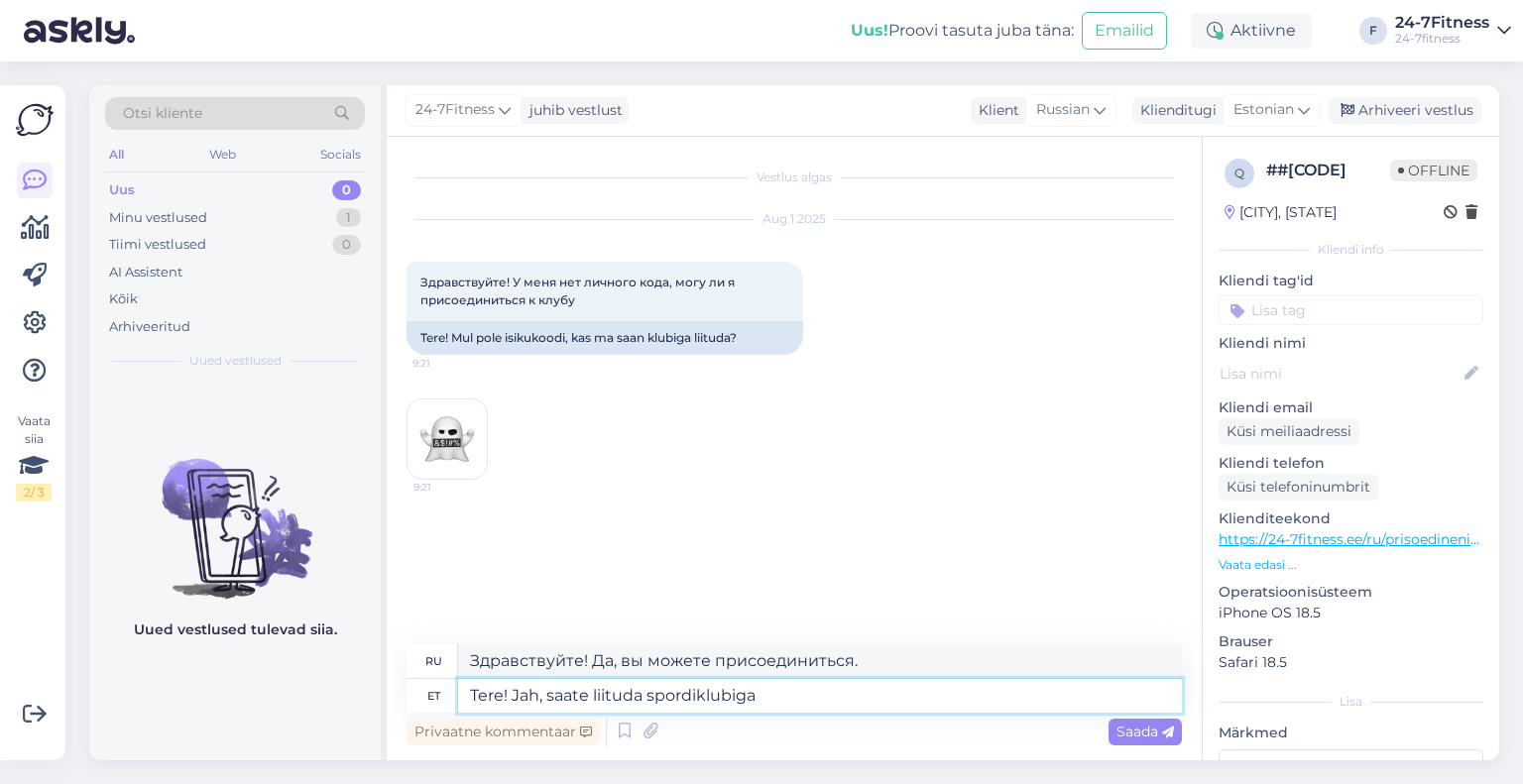 type on "Tere! Jah, saate liituda spordiklubiga" 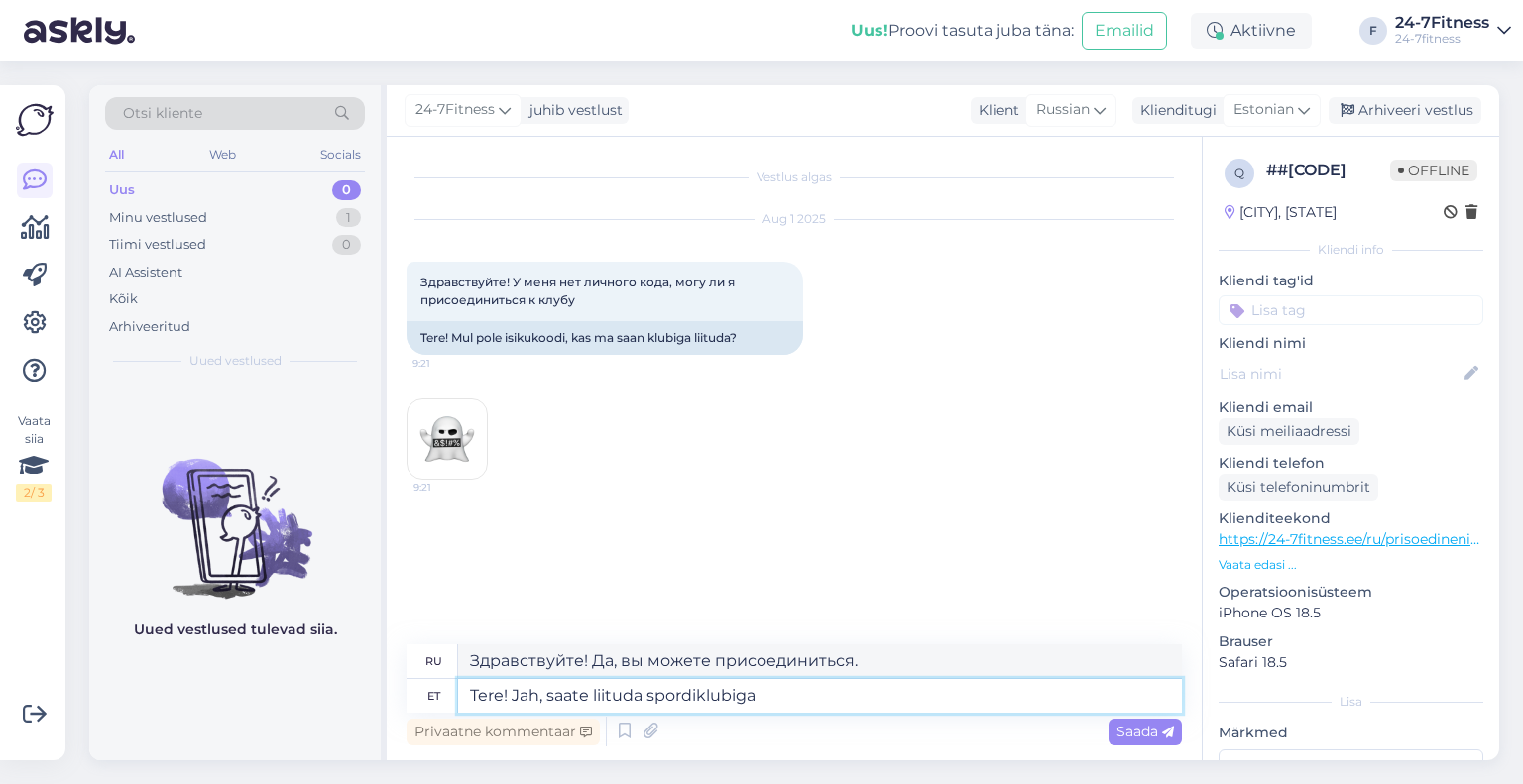 type on "Здравствуйте! Да, вы можете вступить в спортивный клуб." 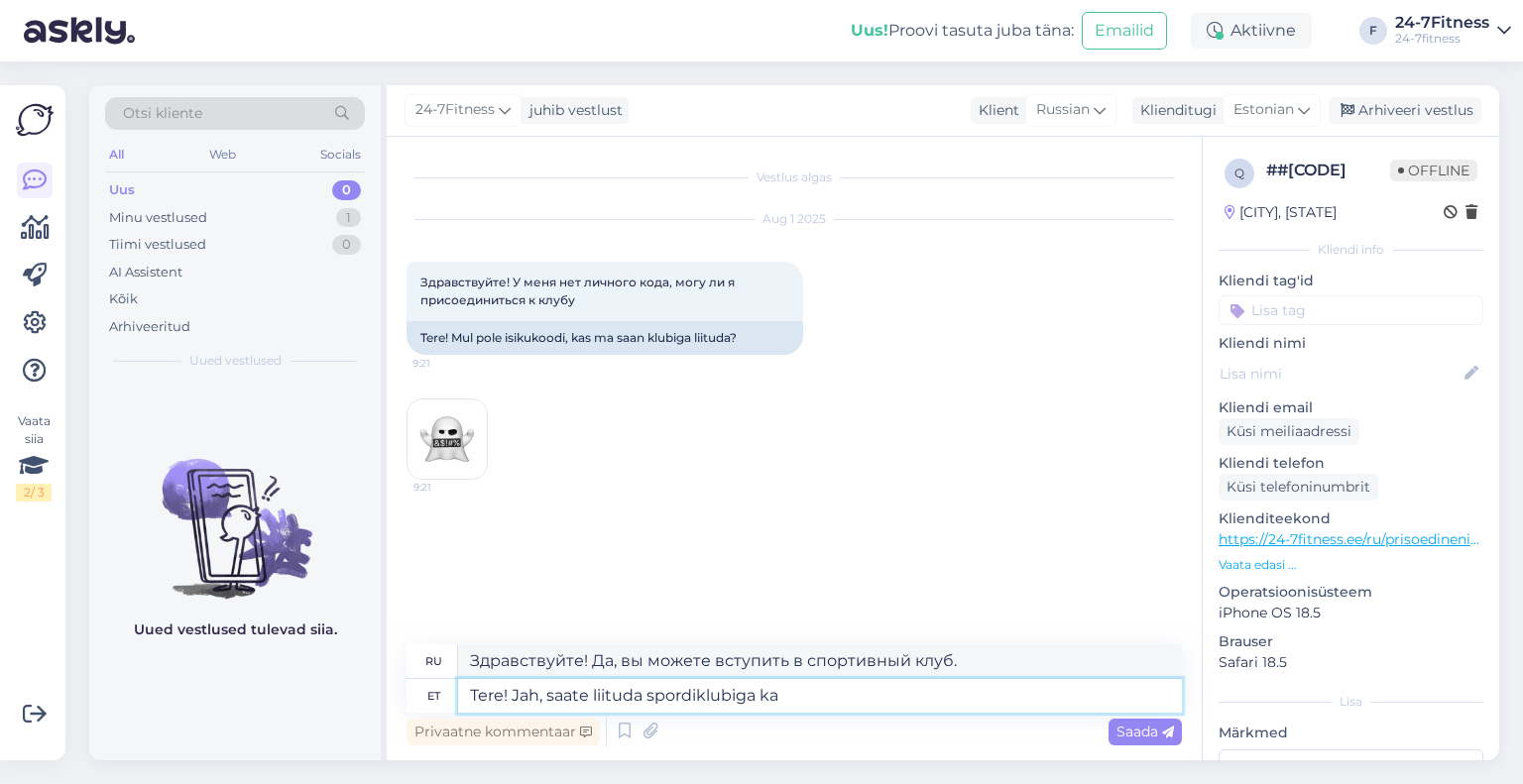 type on "Tere! Jah, saate liituda spordiklubiga ka s" 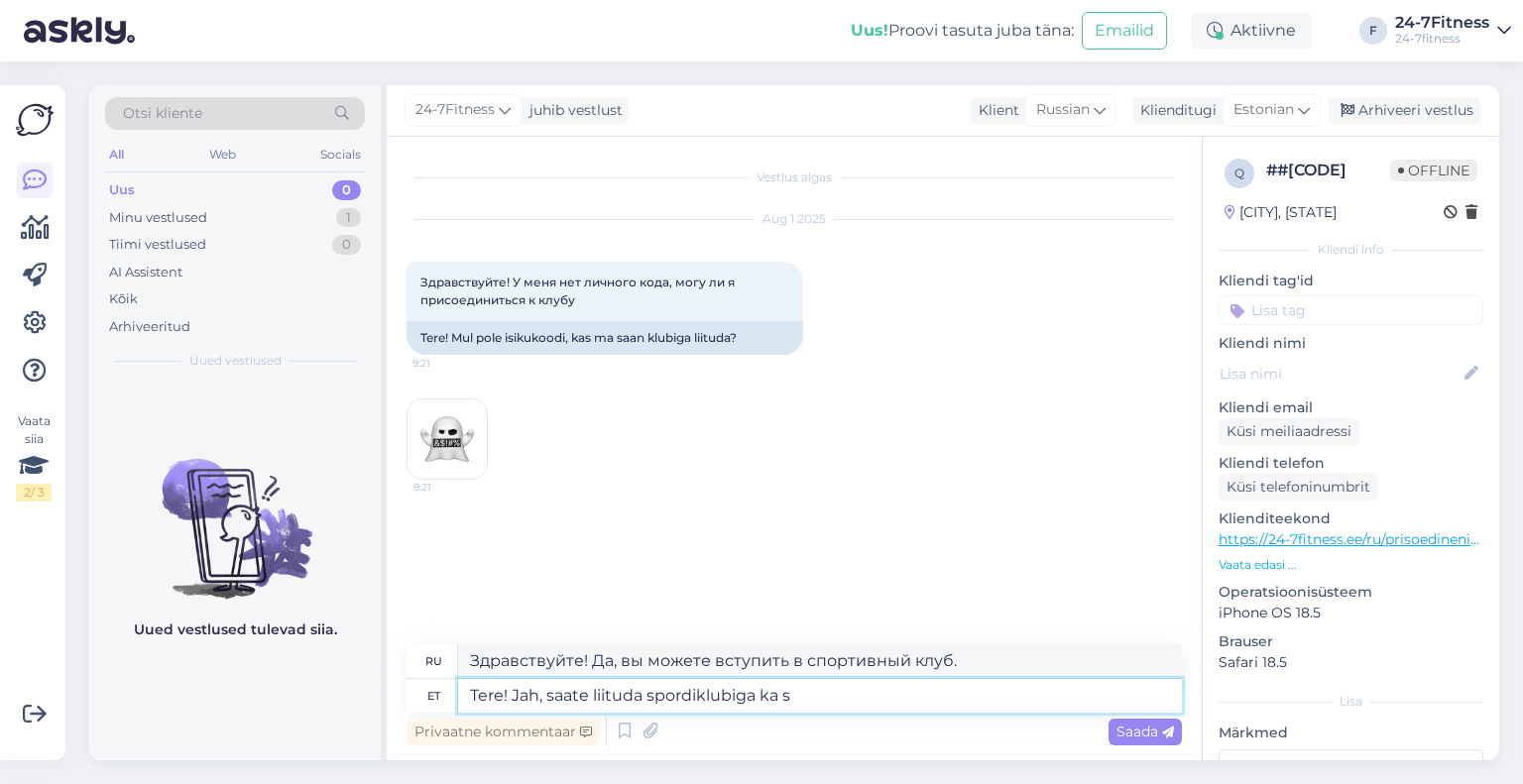 type on "Здравствуйте! Да, вы тоже можете вступить в спортивный клуб." 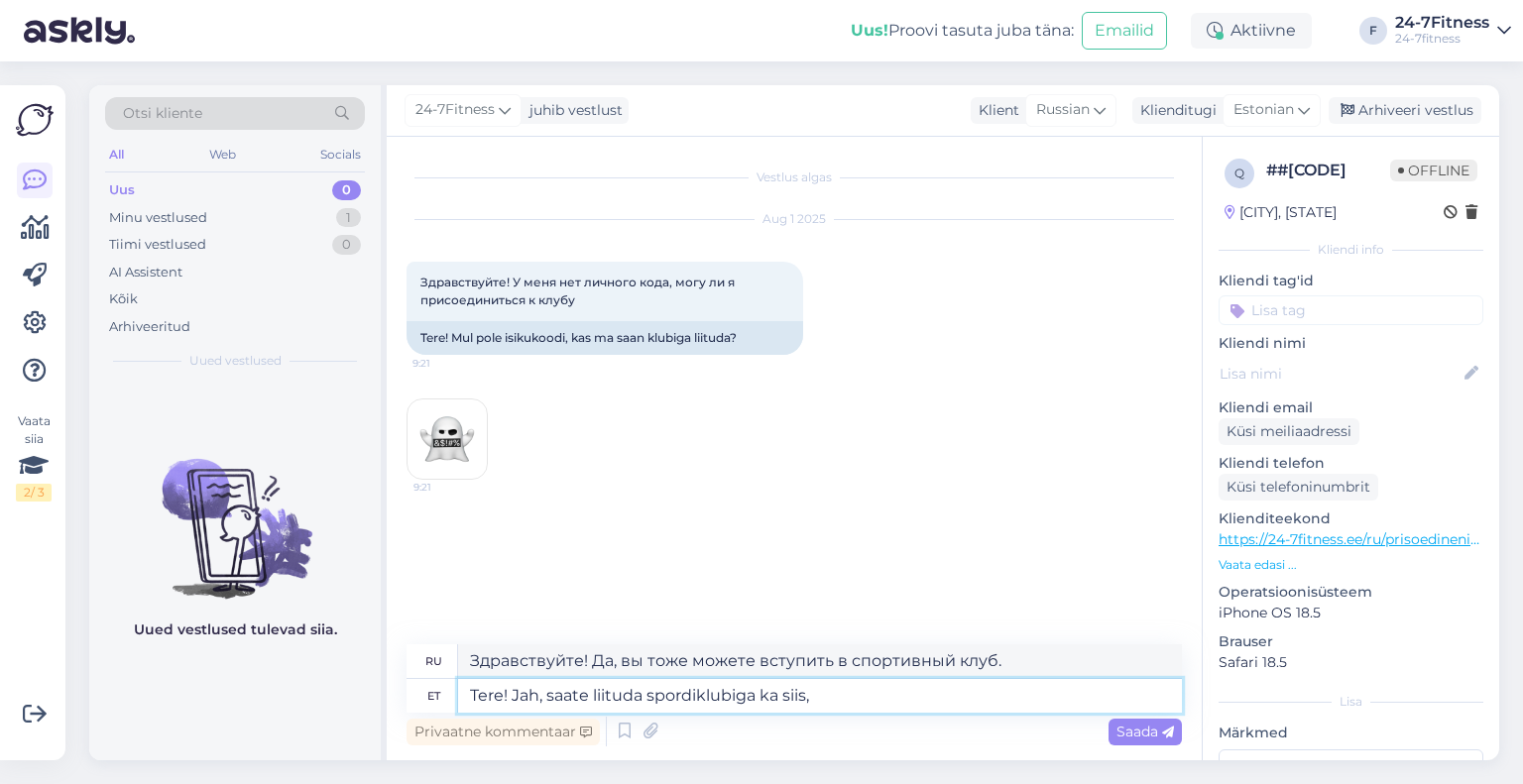 type on "Tere! Jah, saate liituda spordiklubiga ka siis, k" 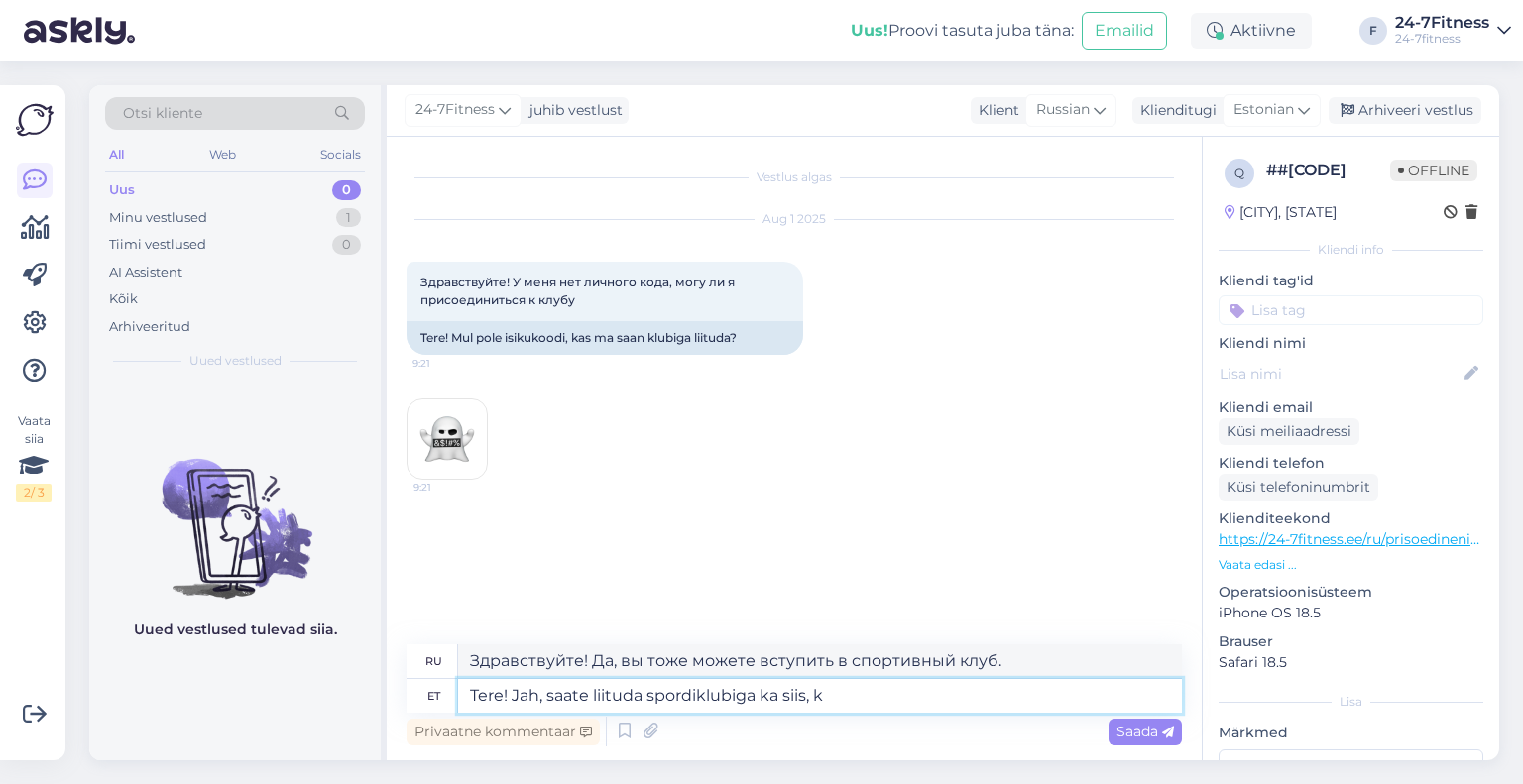 type on "Здравствуйте! Да, вы можете вступить в спортивный клуб, даже если" 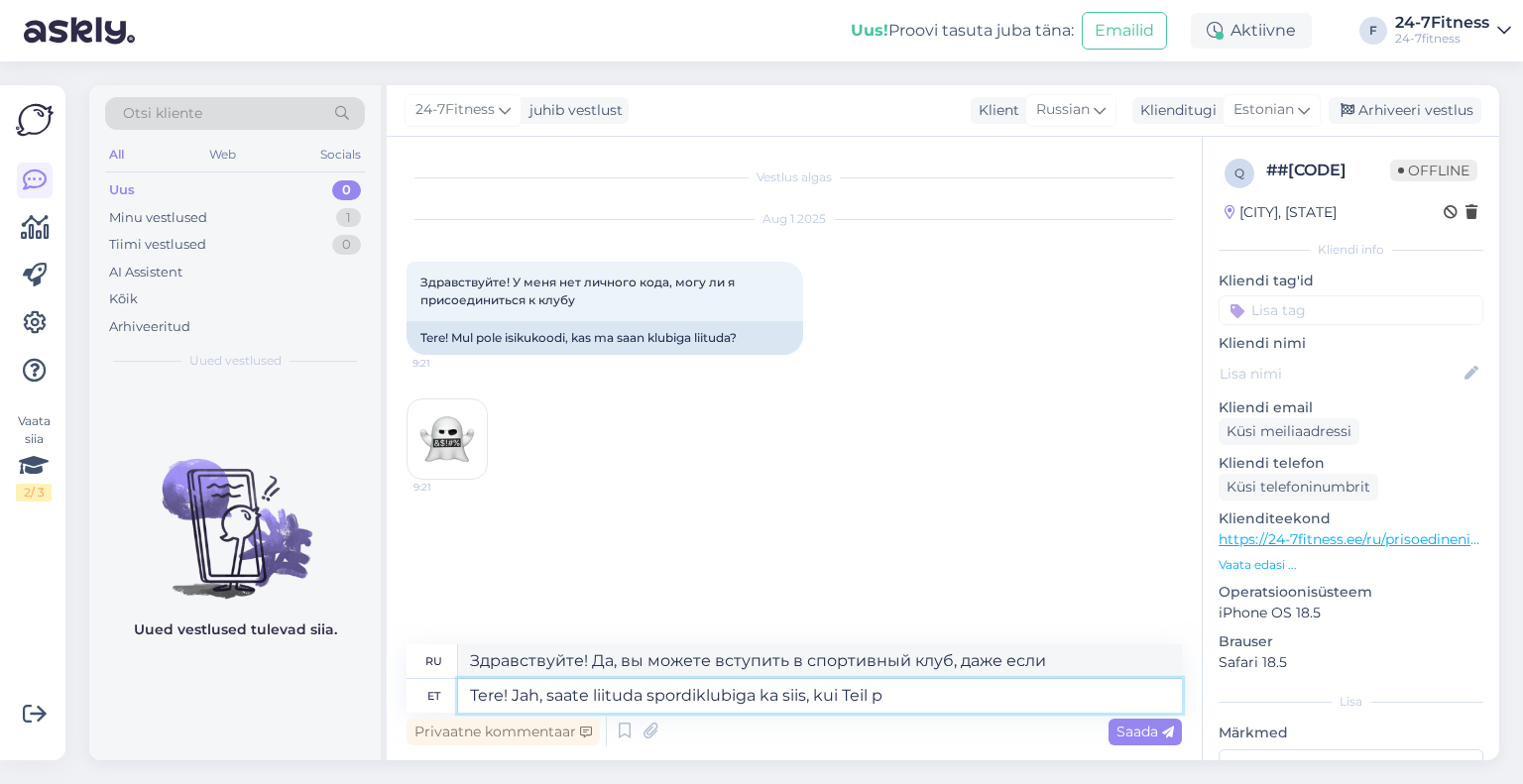 type on "Tere! Jah, saate liituda spordiklubiga ka siis, kui Teil pu" 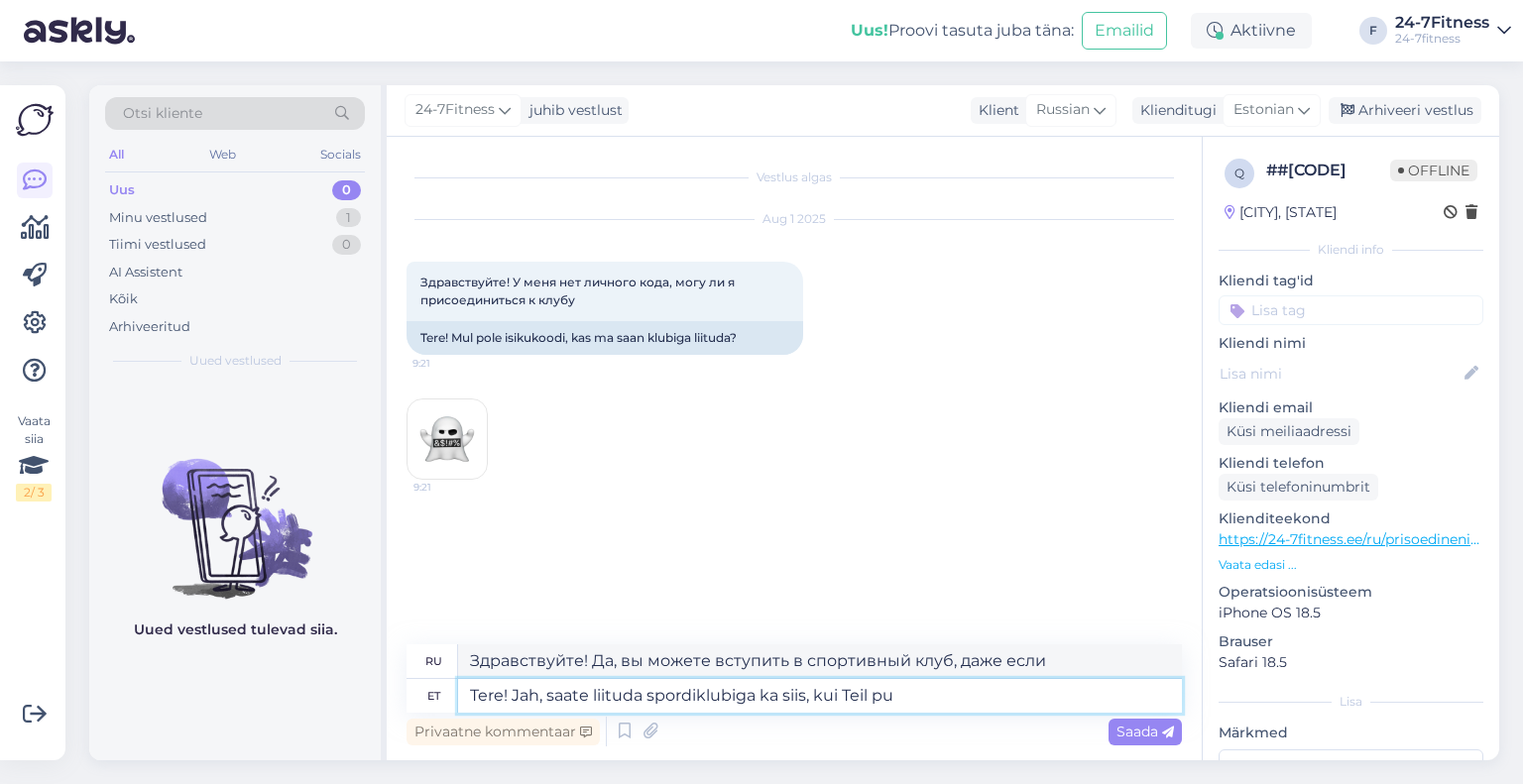 type on "Здравствуйте! Да, вы можете вступить в спортивный клуб, даже если у вас есть..." 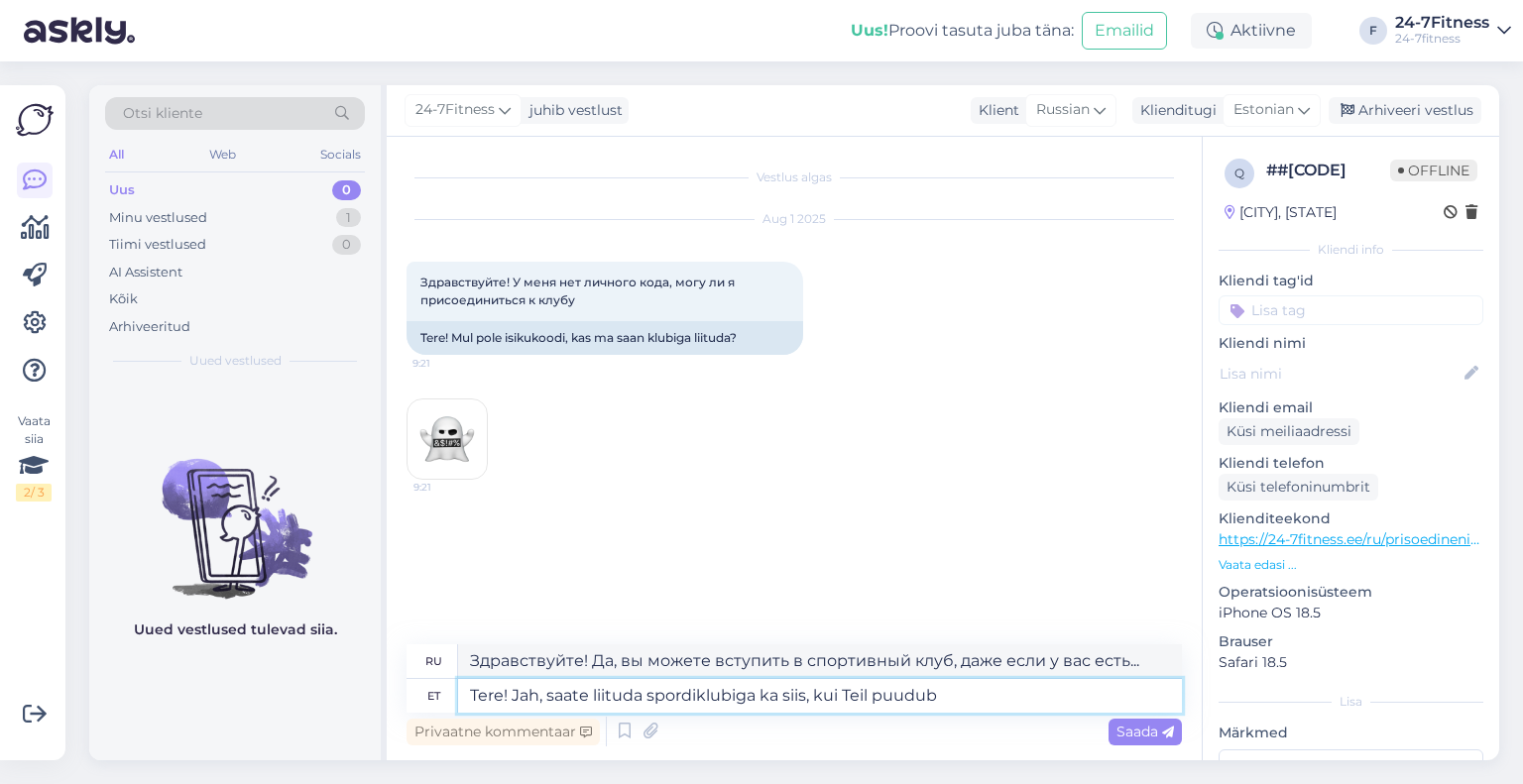 type on "Tere! Jah, saate liituda spordiklubiga ka siis, kui Teil puudub i" 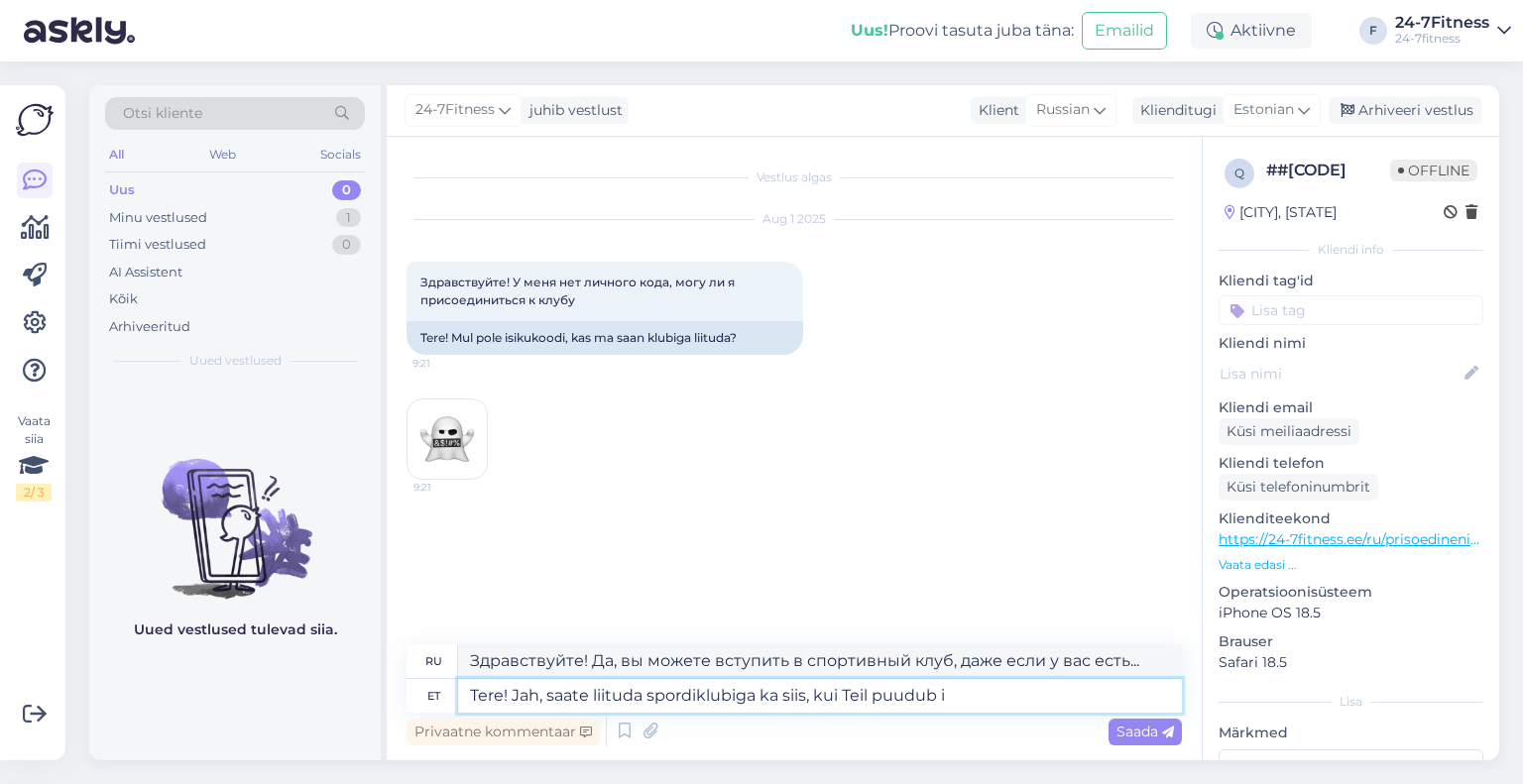 type on "Здравствуйте! Да, вы можете вступить в спортивный клуб, даже если у вас его нет." 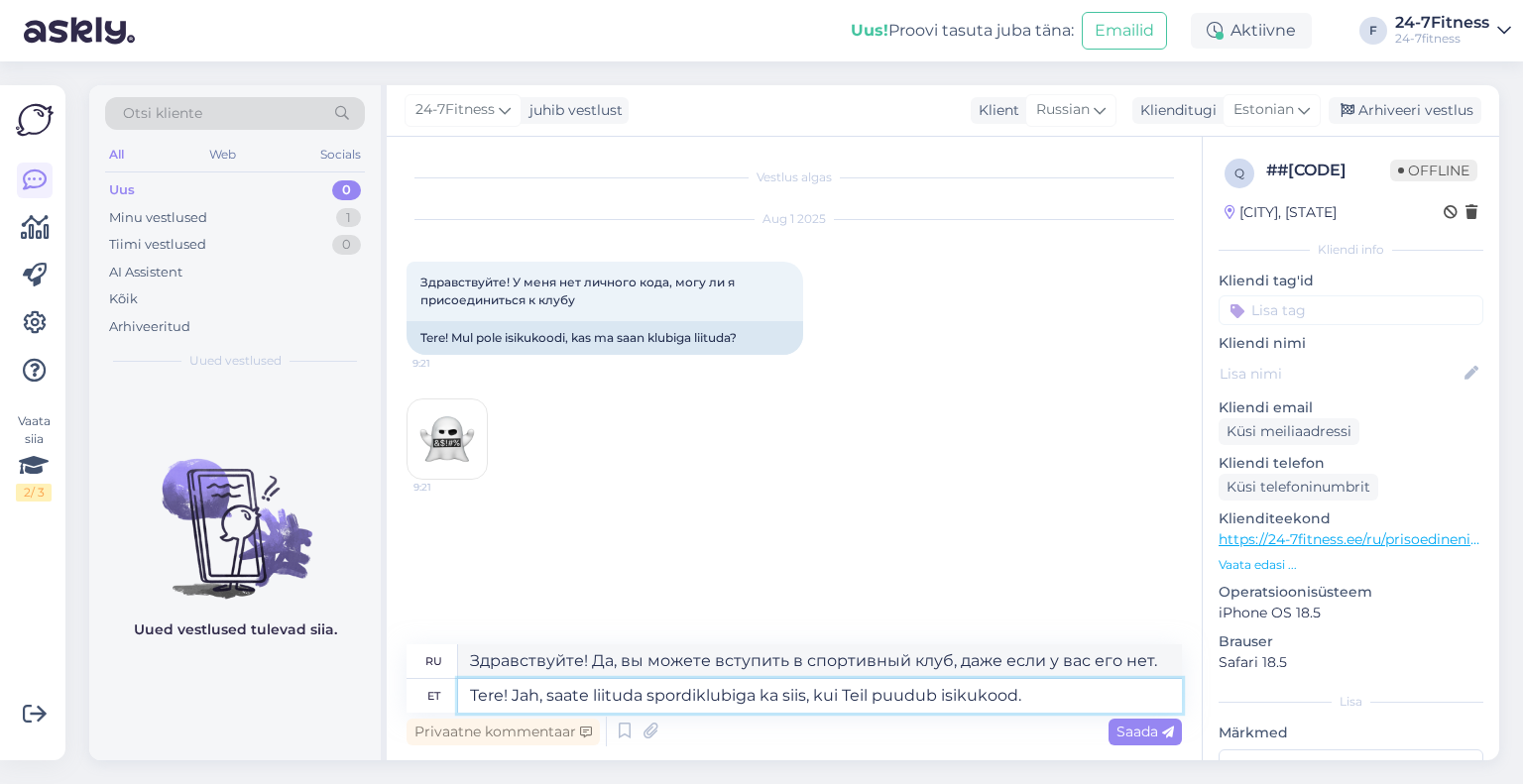 type on "Tere! Jah, saate liituda spordiklubiga ka siis, kui Teil puudub [ISIKUKOOD]. P" 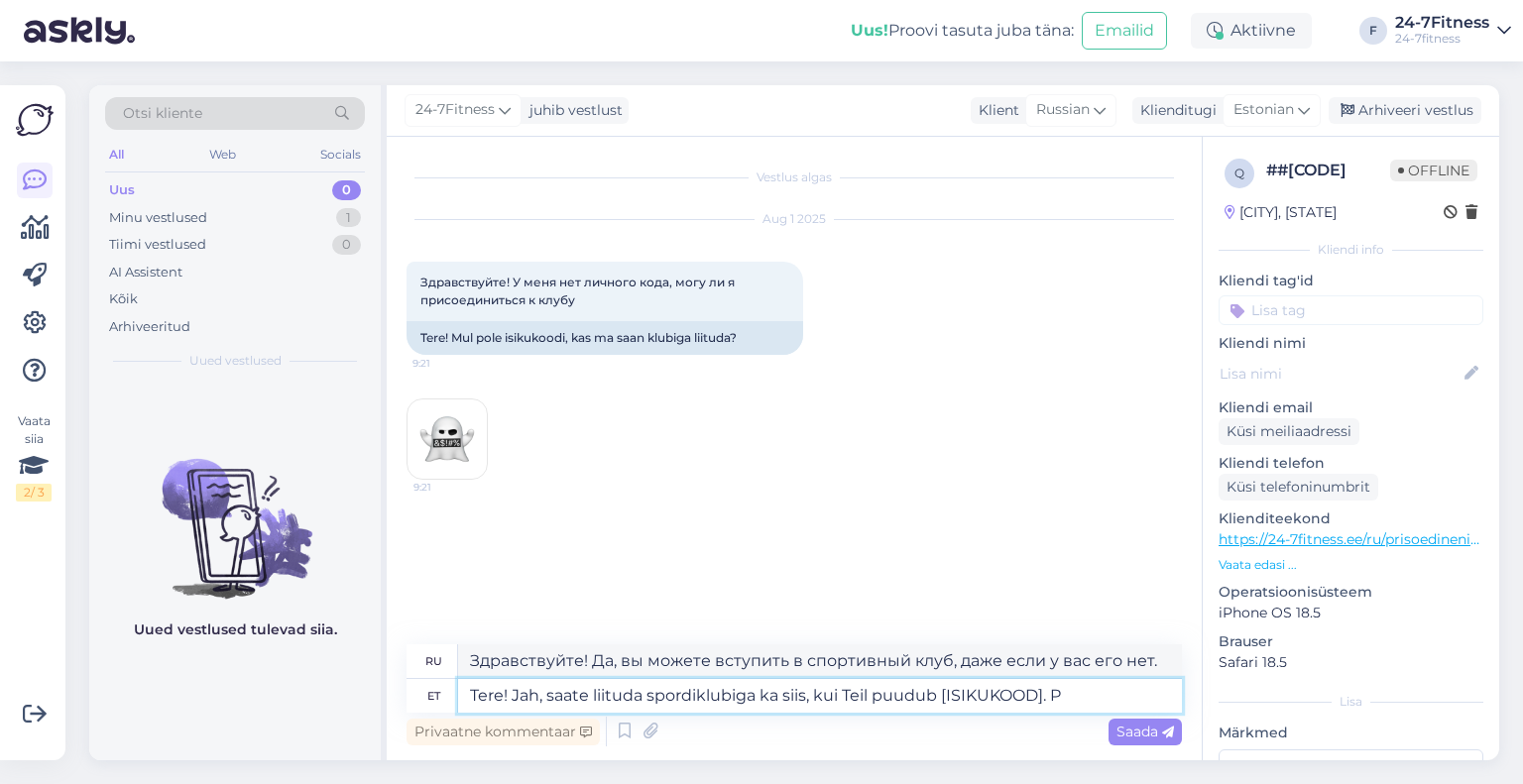 type on "Здравствуйте! Да, вы можете вступить в спортивный клуб, даже если у вас нет личного идентификационного номера." 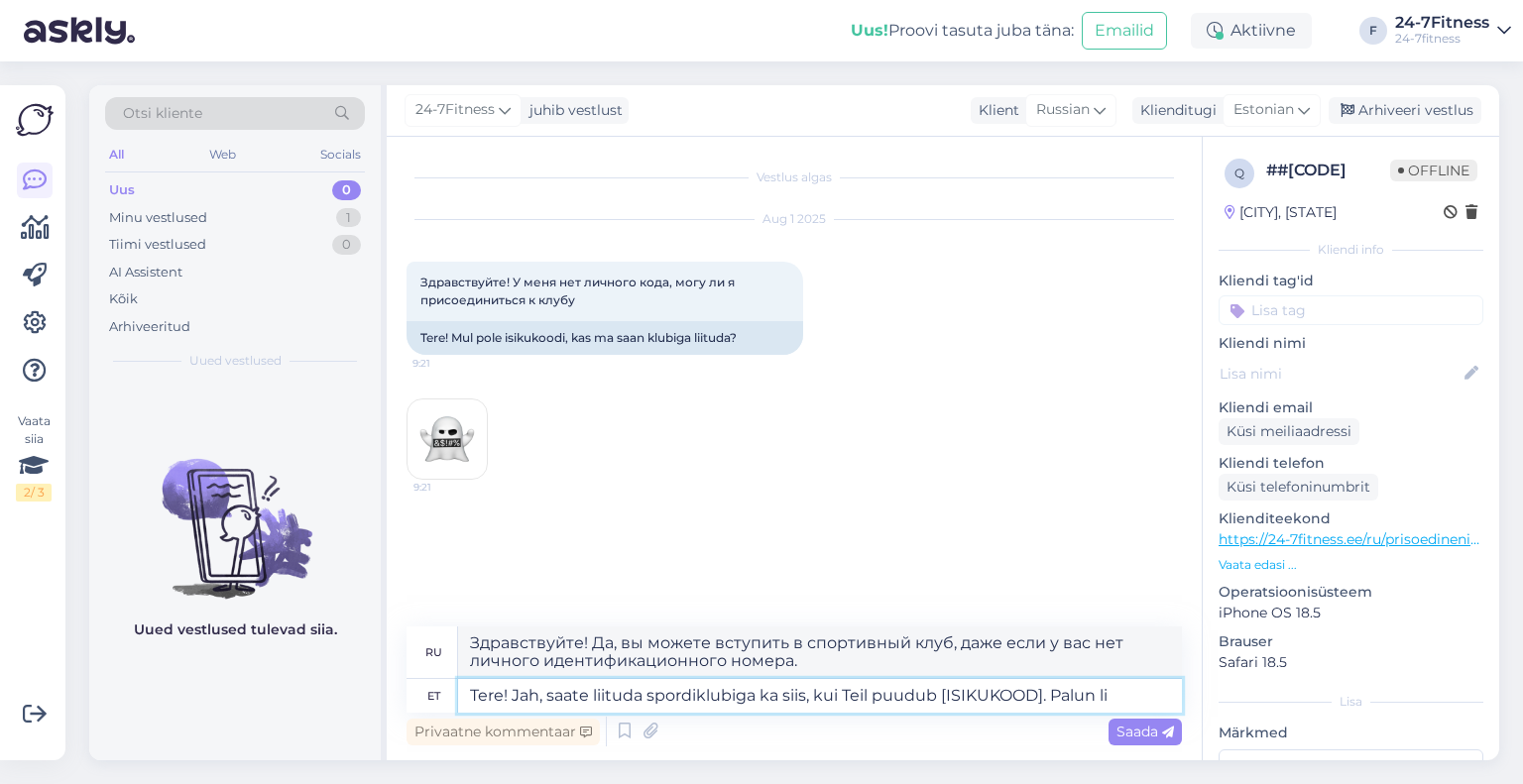 type on "Tere! Jah, saate liituda spordiklubiga ka siis, kui Teil puudub [ISIKUKOOD]. Palun lis" 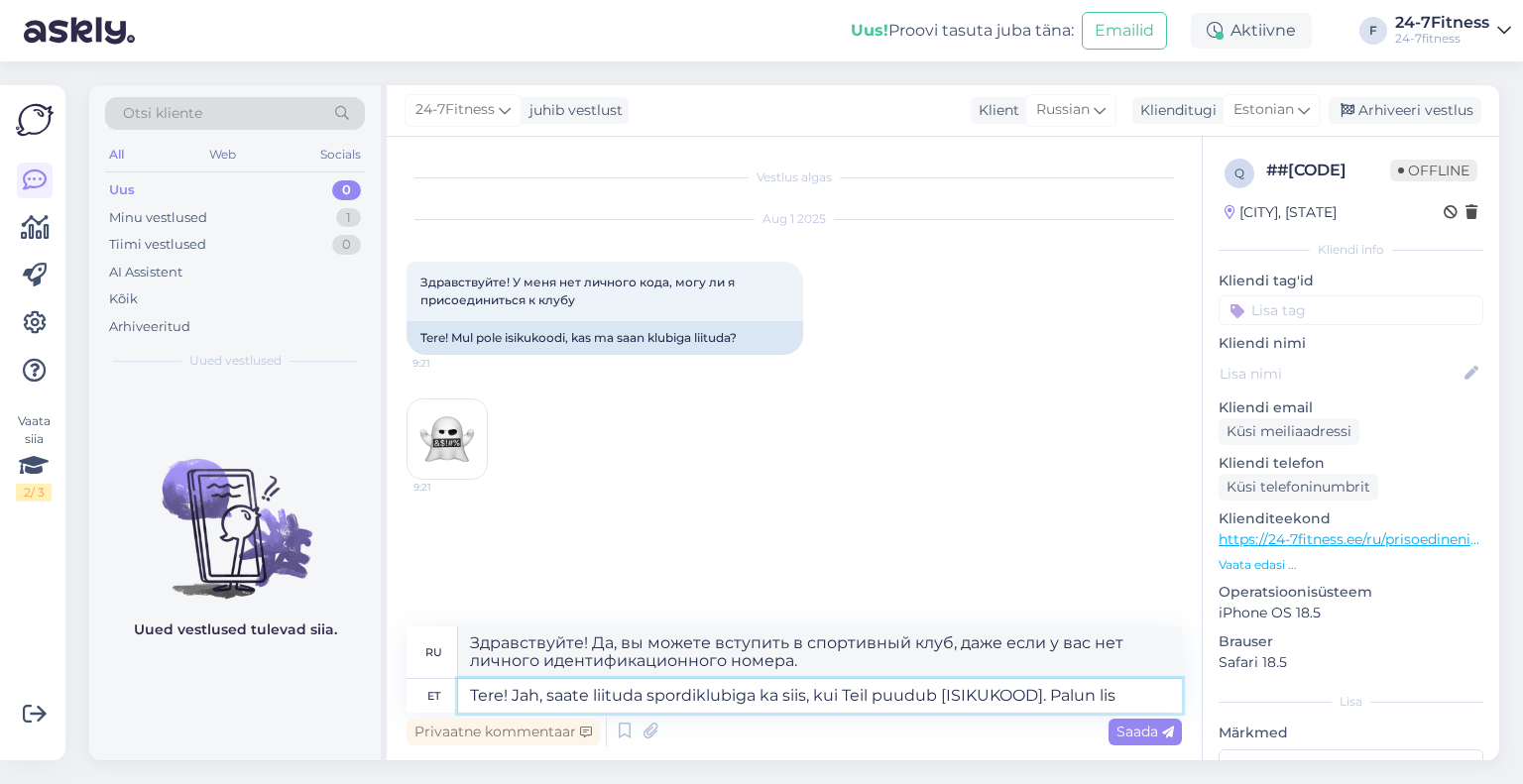 type on "Здравствуйте! Да, вы можете вступить в спортивный клуб, даже если у вас нет личного идентификационного номера. Пожалуйста." 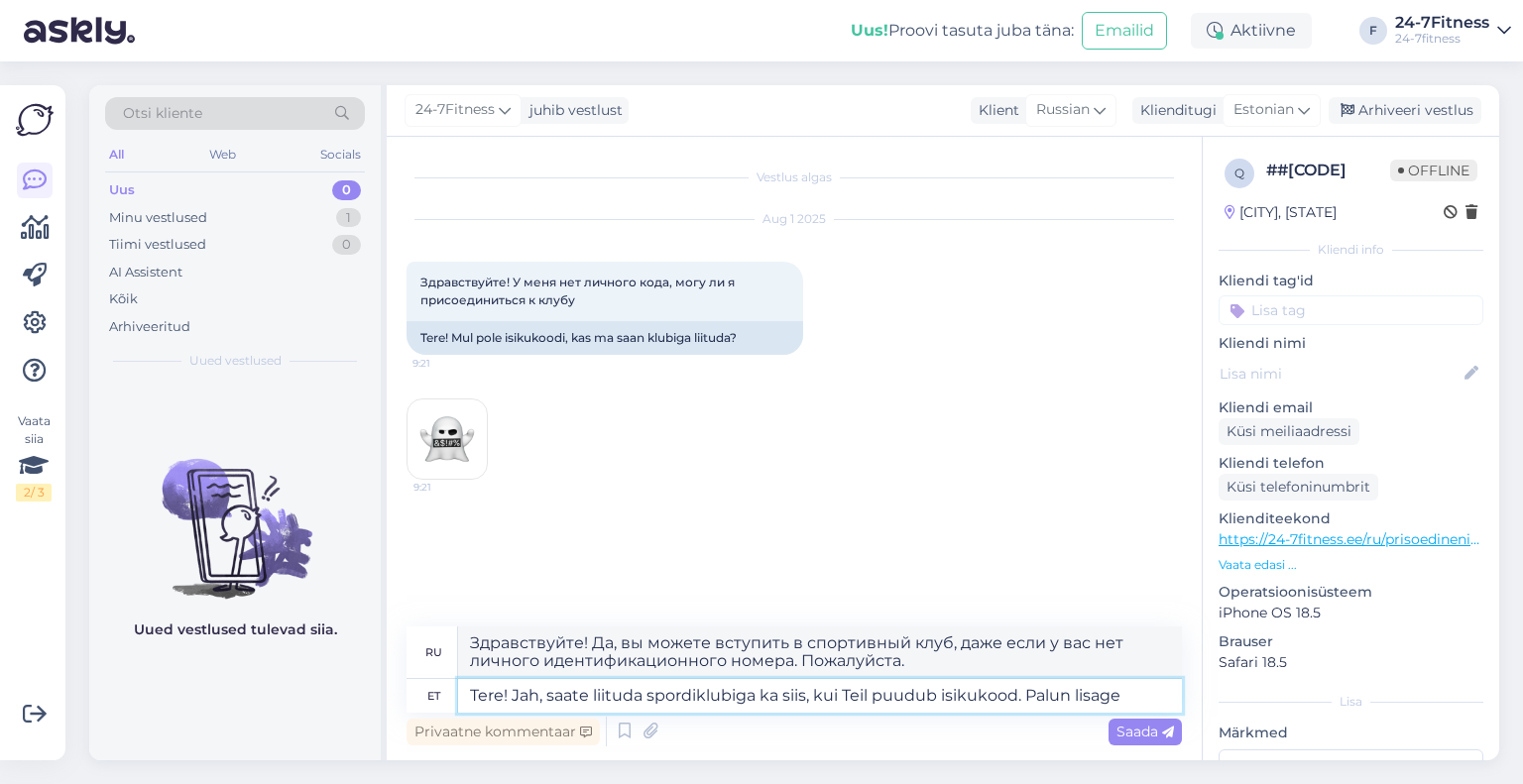type on "Tere! Jah, saate liituda spordiklubiga ka siis, kui Teil puudub [ISIKUKOOD]. Palun lisage l" 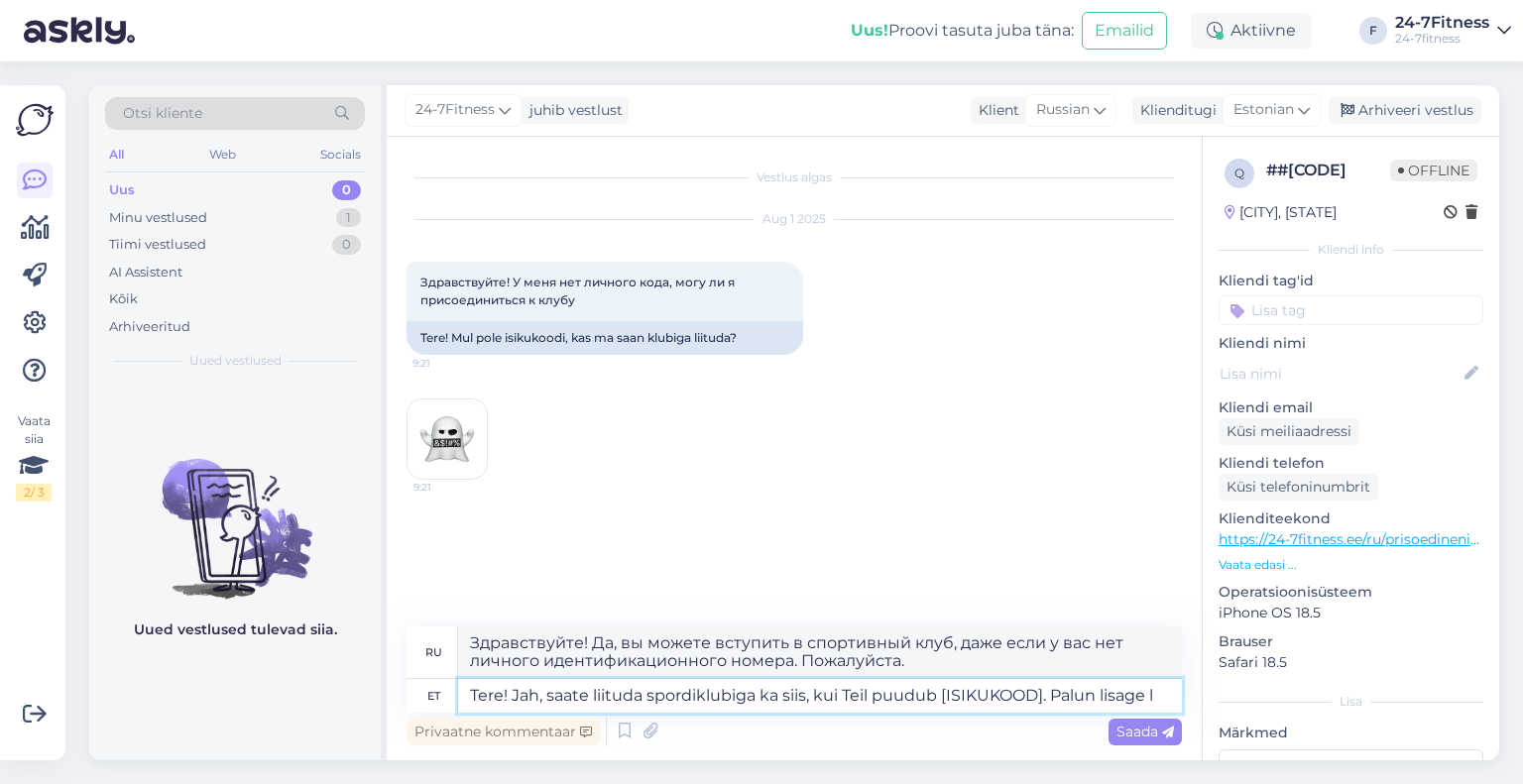 type on "Здравствуйте! Да, вы можете вступить в спортивный клуб, даже если у вас нет личного идентификационного номера. Пожалуйста, добавьте" 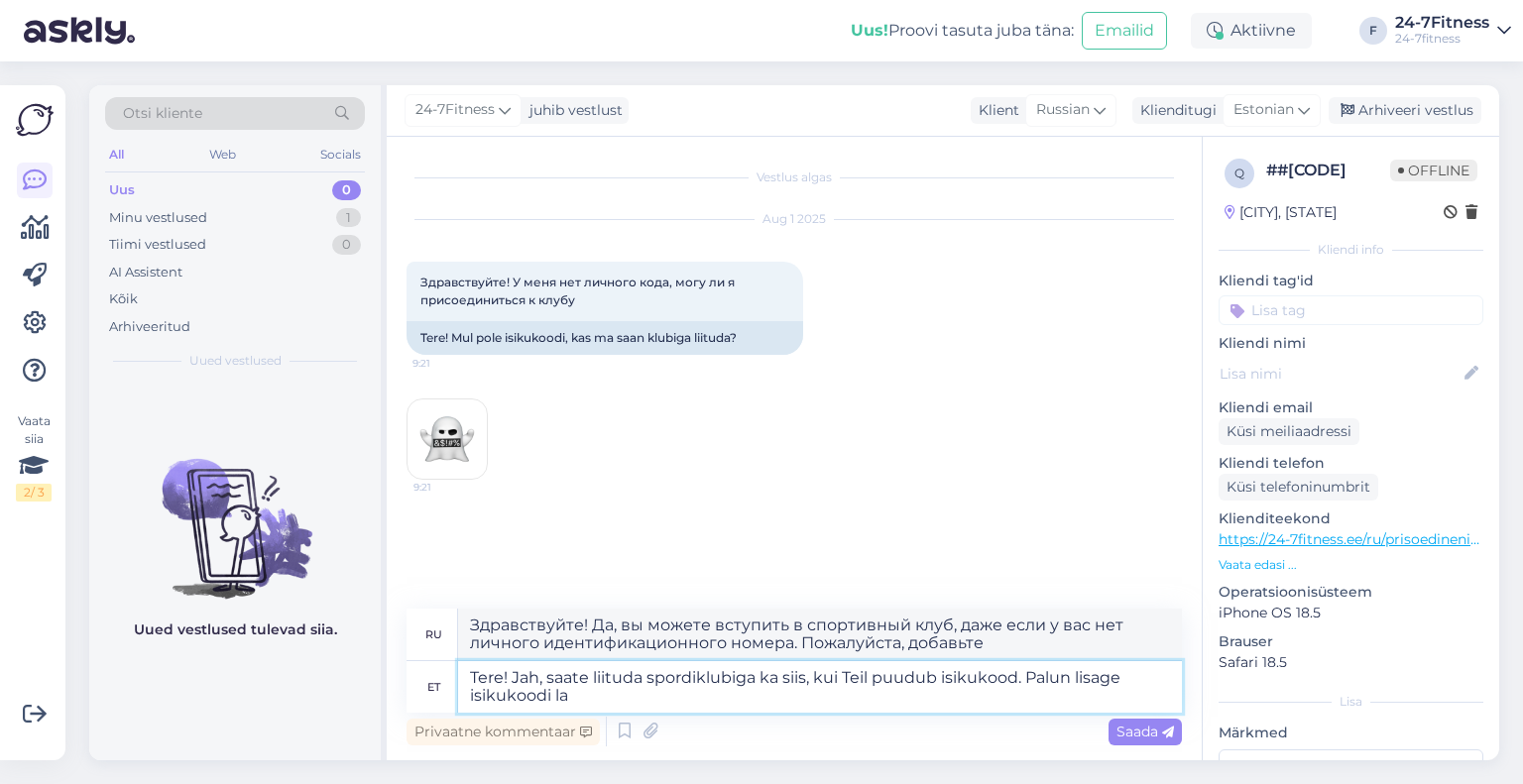 type on "Tere! Jah, saate liituda spordiklubiga ka siis, kui Teil puudub isikukood. Palun lisage isikukoodi lah" 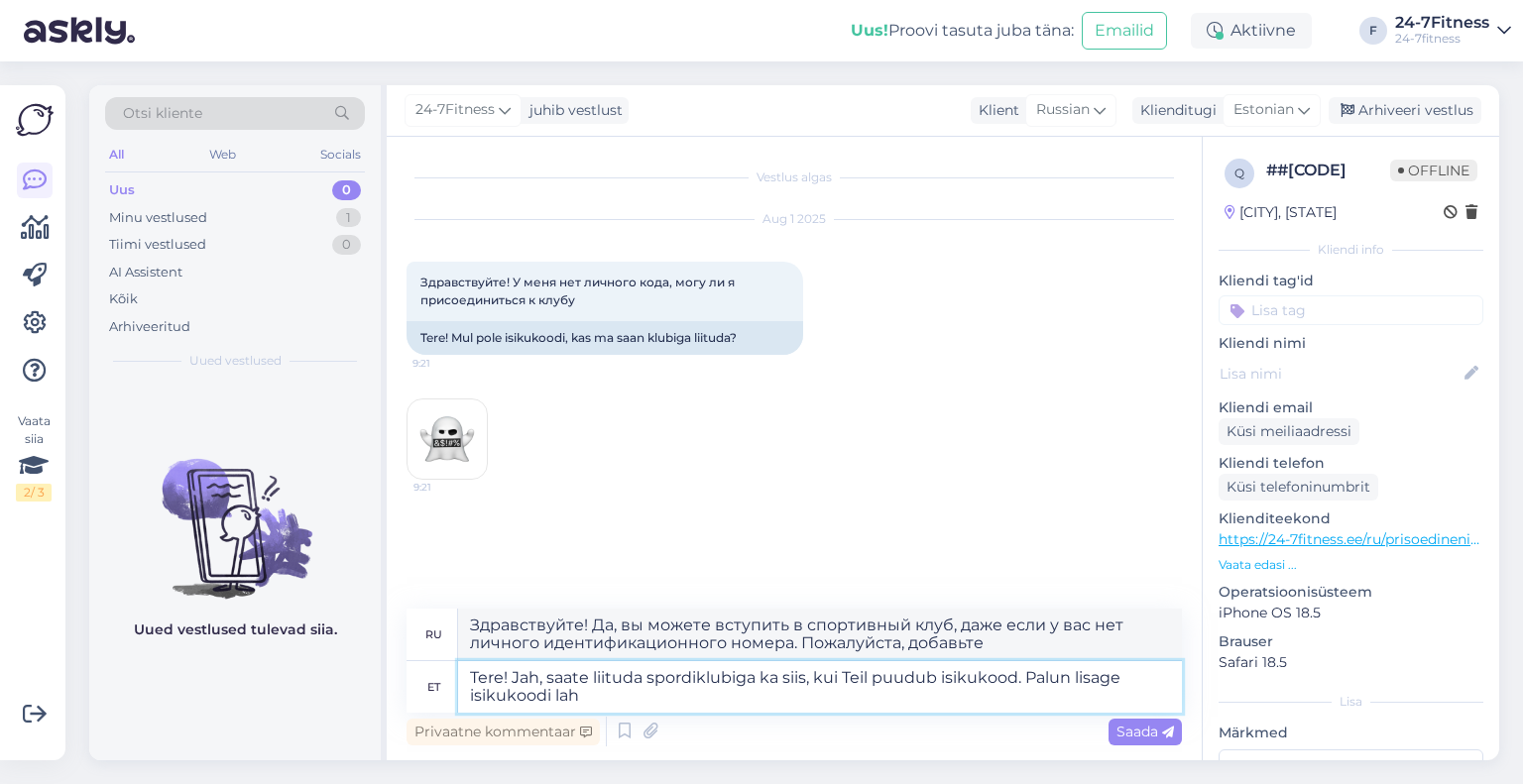 type on "Здравствуйте! Да, вы можете вступить в спортивный клуб, даже если у вас нет личного идентификационного номера. Пожалуйста, укажите свой личный идентификационный номер." 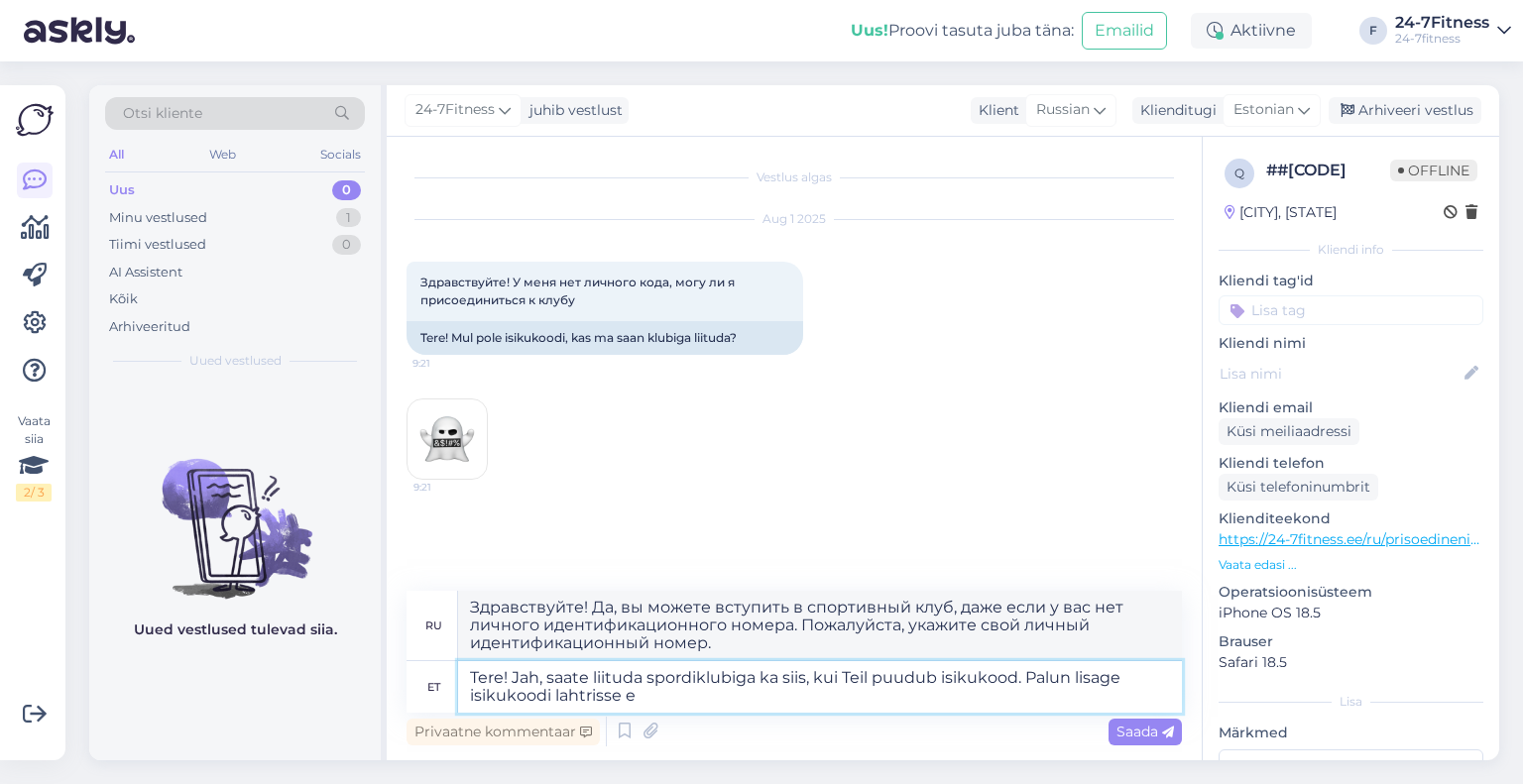 type on "Tere! Jah, saate liituda spordiklubiga ka siis, kui Teil puudub isikukood. Palun lisage isikukoodi lahtrisse en" 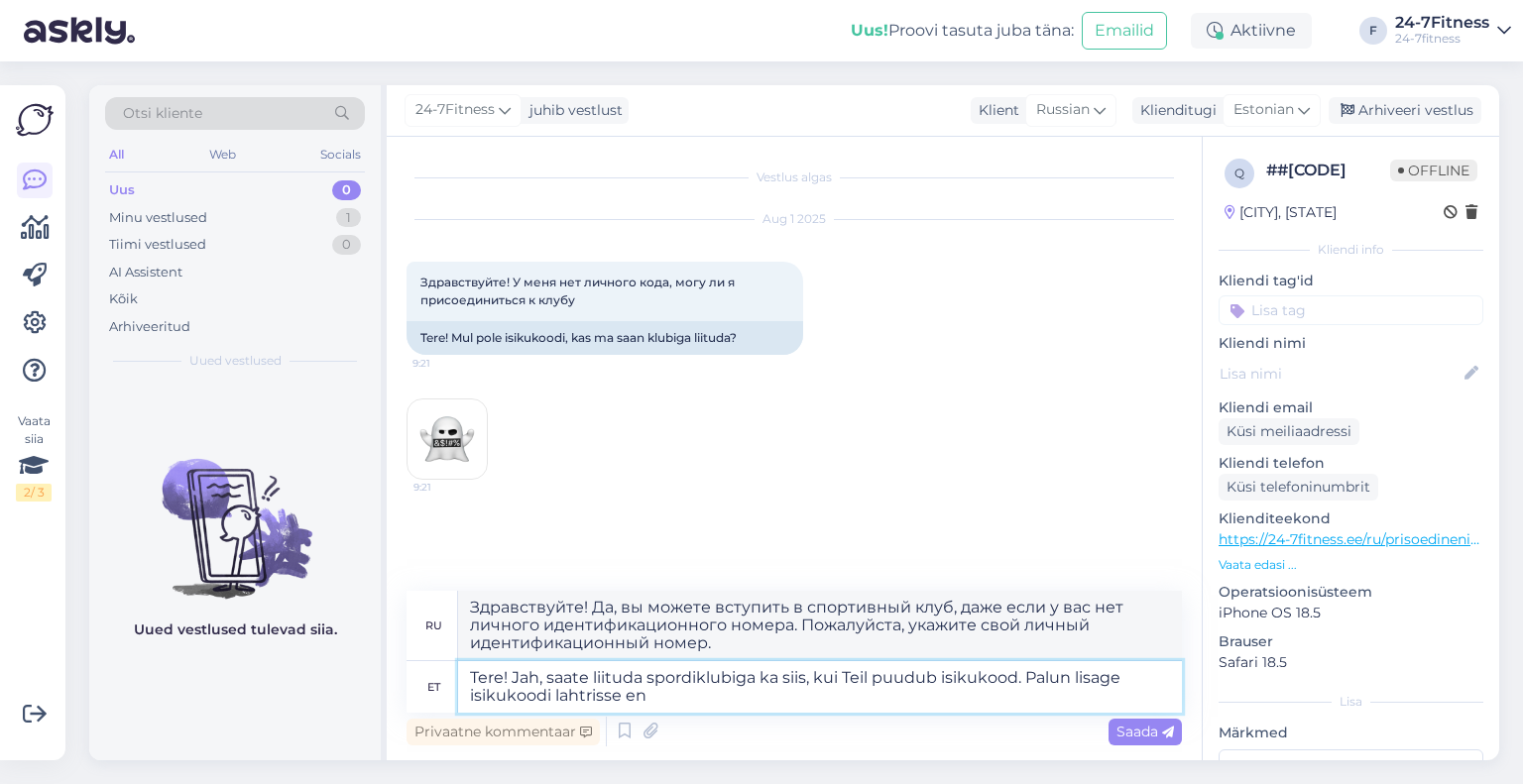 type on "Здравствуйте! Да, вы можете вступить в спортивный клуб, даже если у вас нет личного идентификационного номера. Пожалуйста, введите свой личный идентификационный номер в поле." 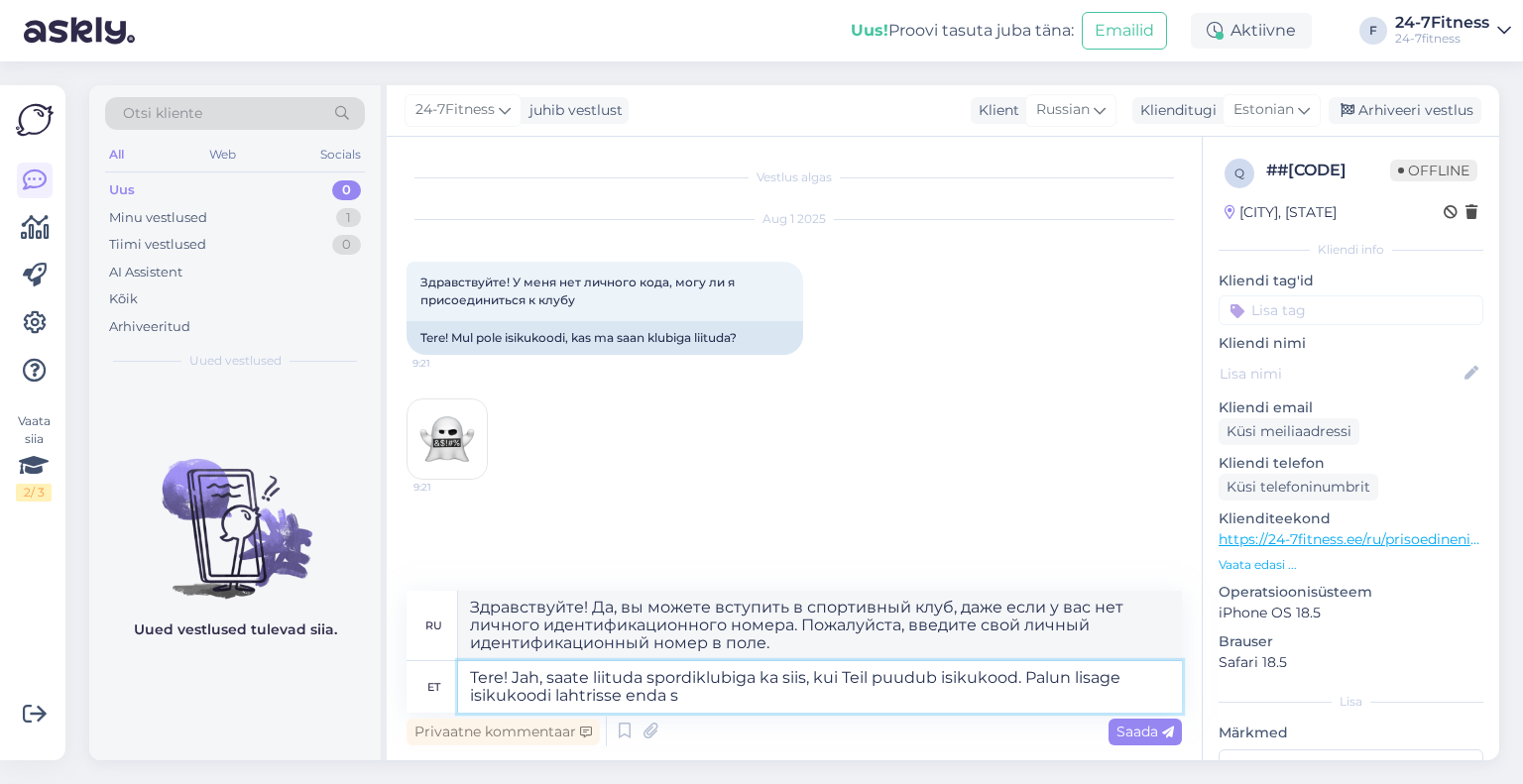 type on "Tere! Jah, saate liituda spordiklubiga ka siis, kui Teil puudub [ISIKUKOOD]. Palun lisage isikukoodi lahtrisse enda sü" 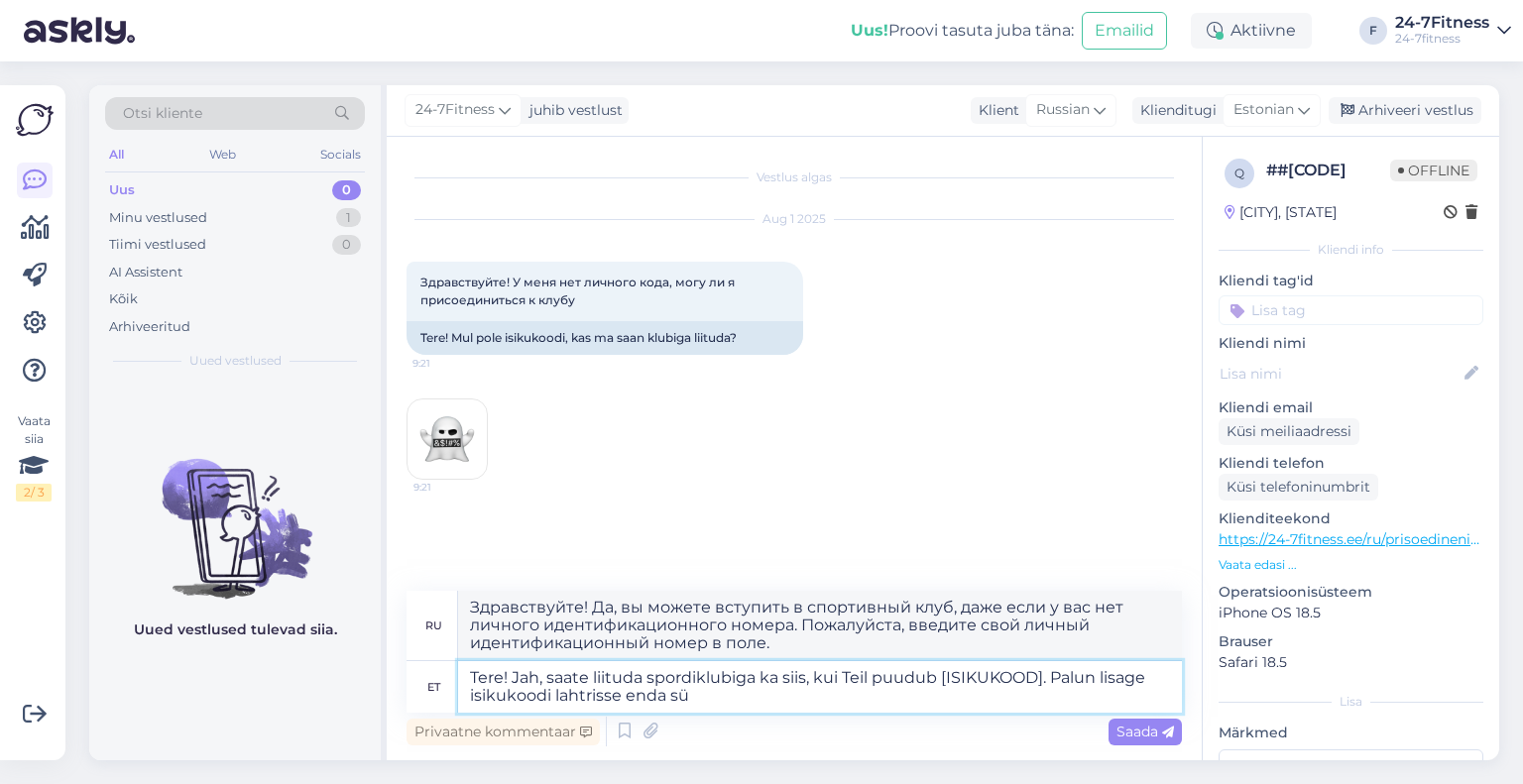 type on "Здравствуйте! Да, вы можете вступить в спортивный клуб, даже если у вас нет личного идентификационного номера. Пожалуйста, введите свой личный идентификационный номер в поле «личный идентификационный номер»." 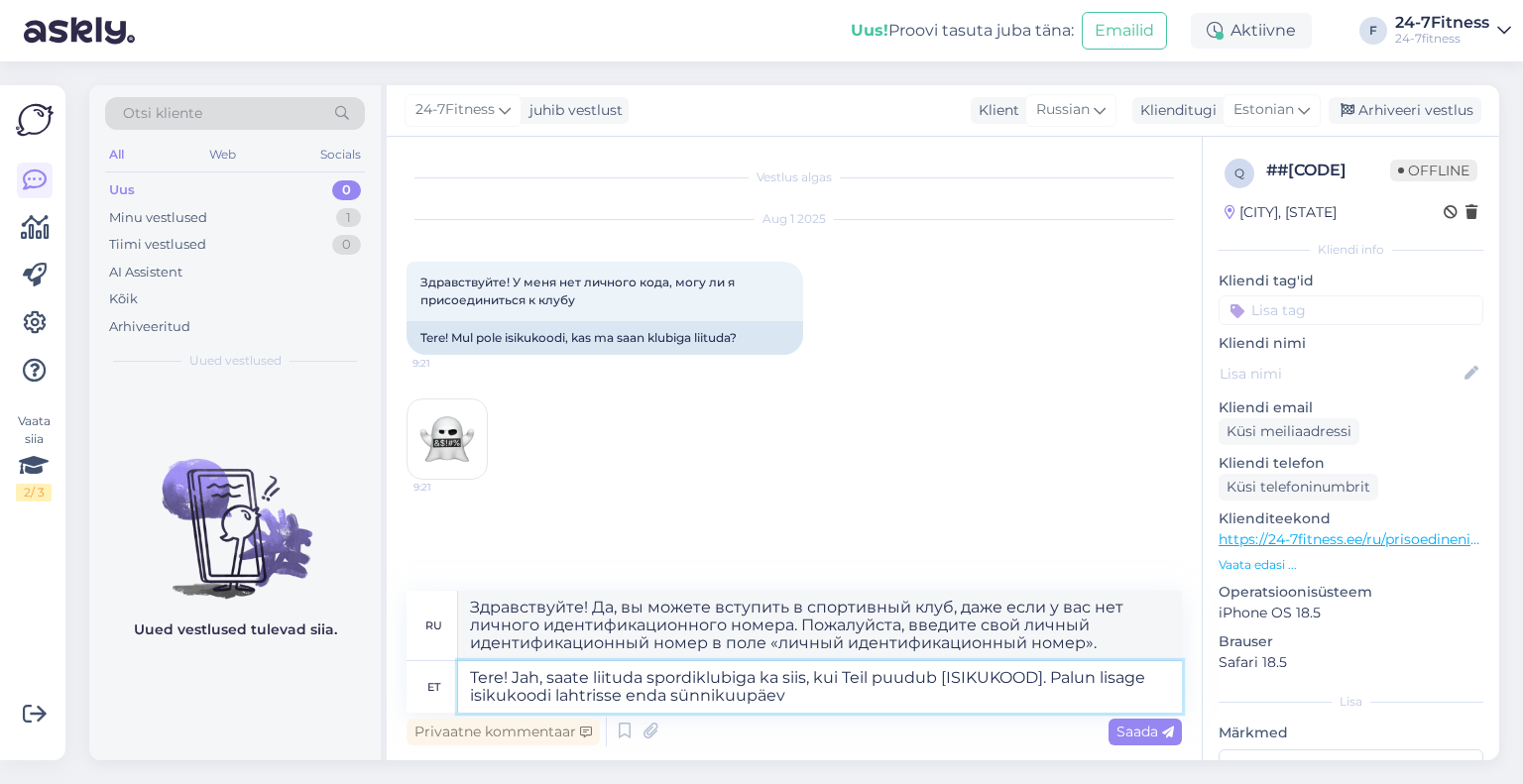 type on "Tere! Jah, saate liituda spordiklubiga ka siis, kui Teil puudub [ISIKUKOOD]. Palun lisage isikukoodi lahtrisse enda sünnikuupäev." 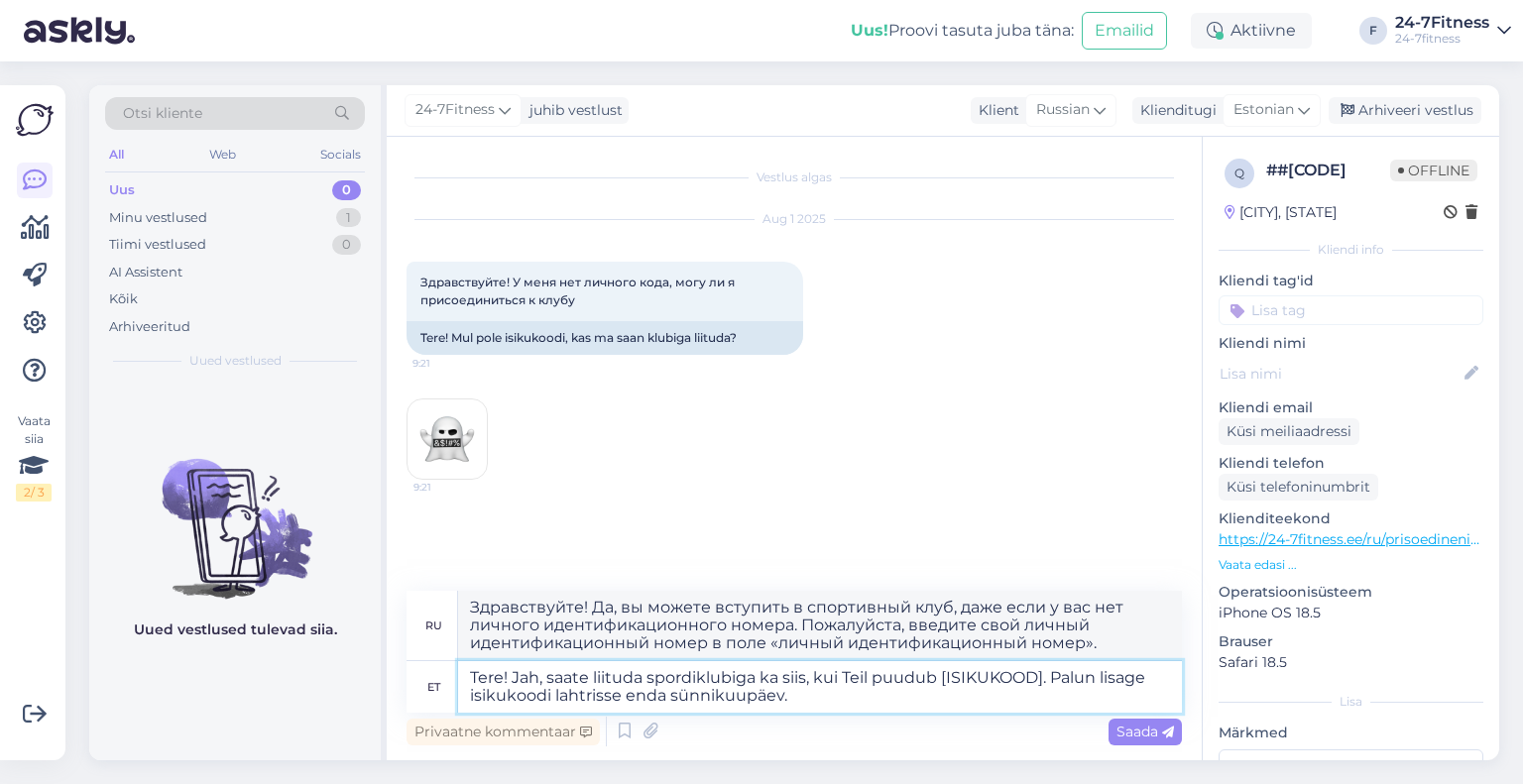 type on "Здравствуйте! Да, вы можете вступить в спортивный клуб, даже если у вас нет идентификационного номера. Пожалуйста, укажите дату рождения в поле «Идентификационный номер»." 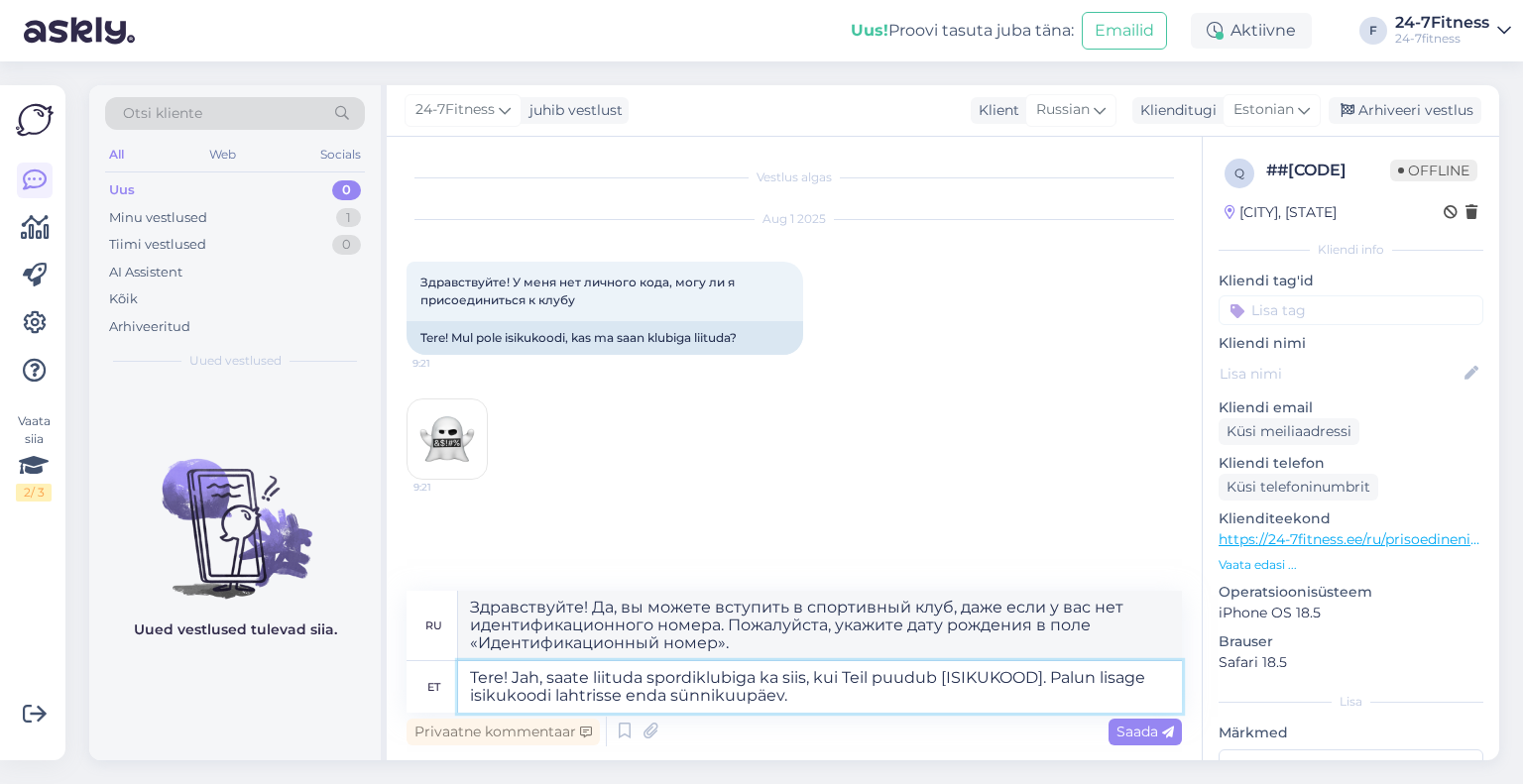 type on "Tere! Jah, saate liituda spordiklubiga ka siis, kui Teil puudub [ISIKUKOOD]. Palun lisage isikukoodi lahtrisse enda sünnikuupäev." 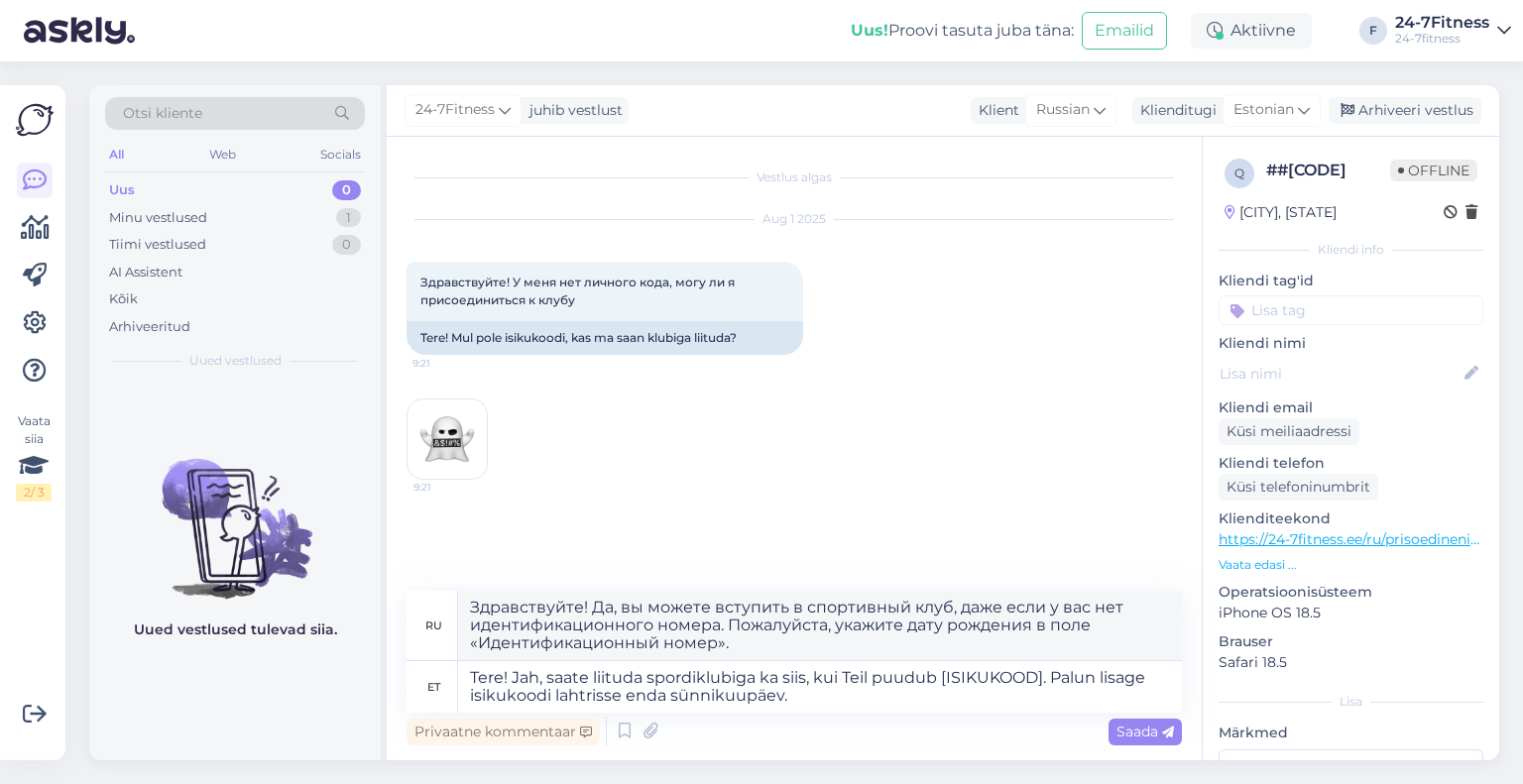click on "Privaatne kommentaar Saada" at bounding box center (794, 731) 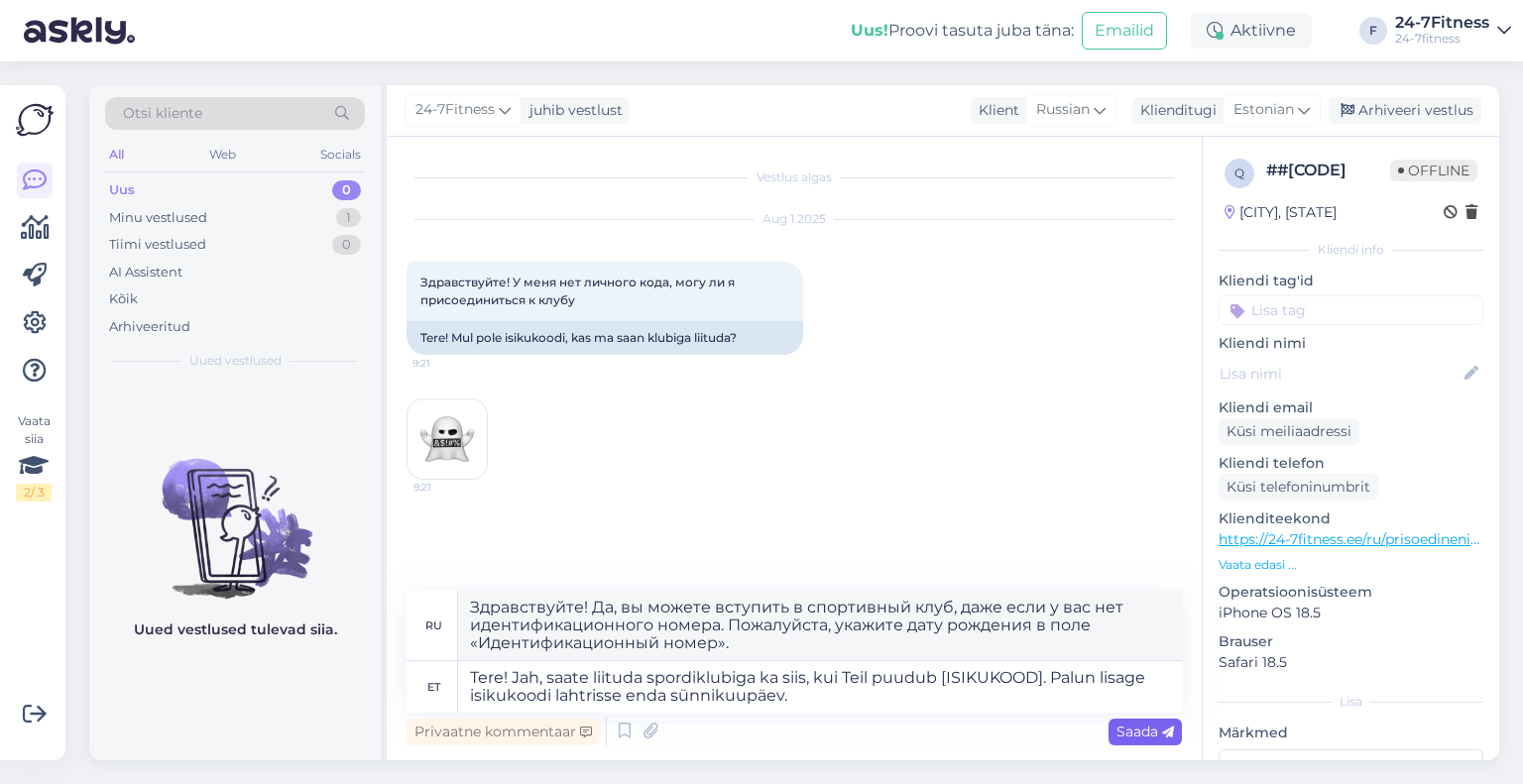 click on "Saada" at bounding box center [1145, 731] 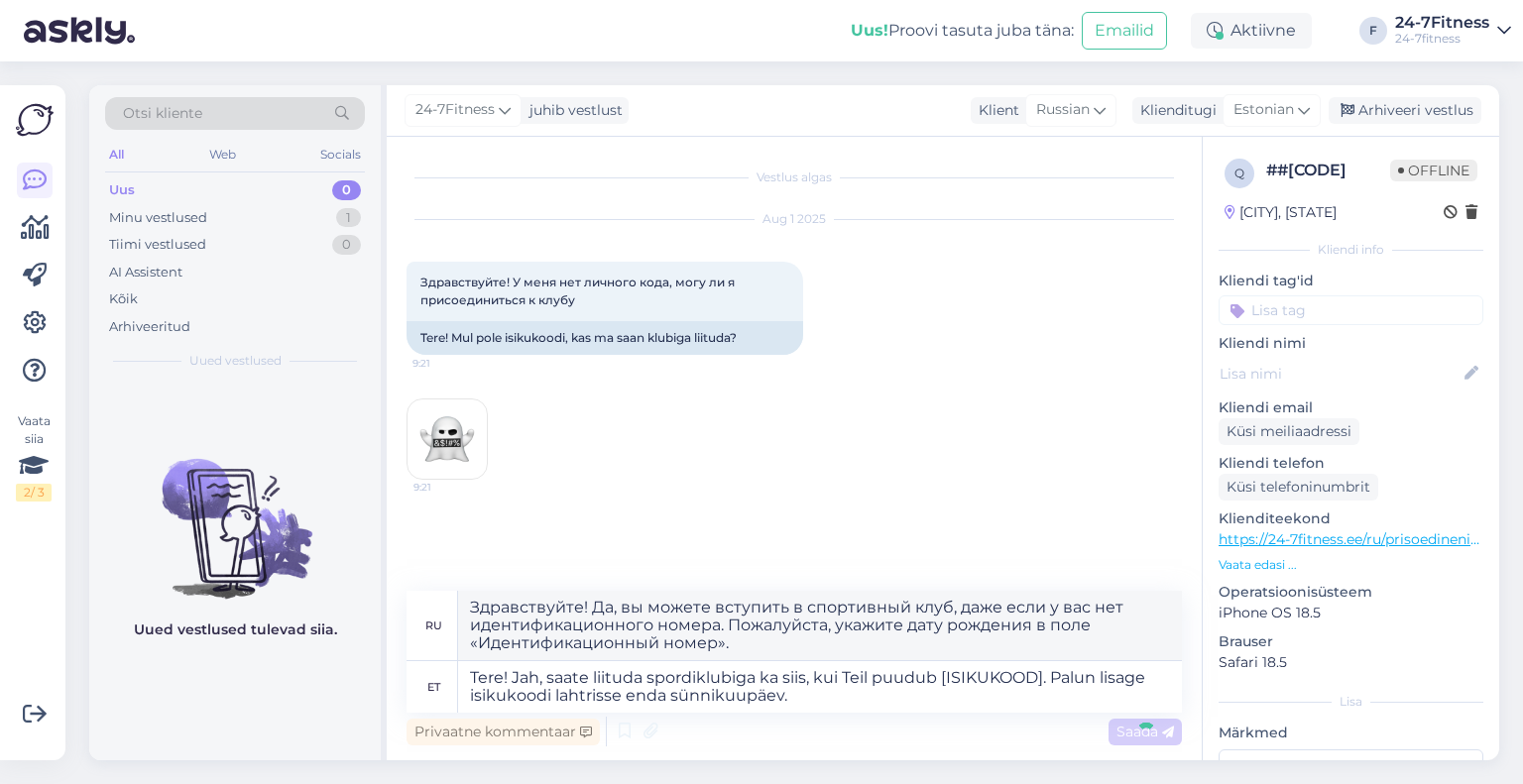 type 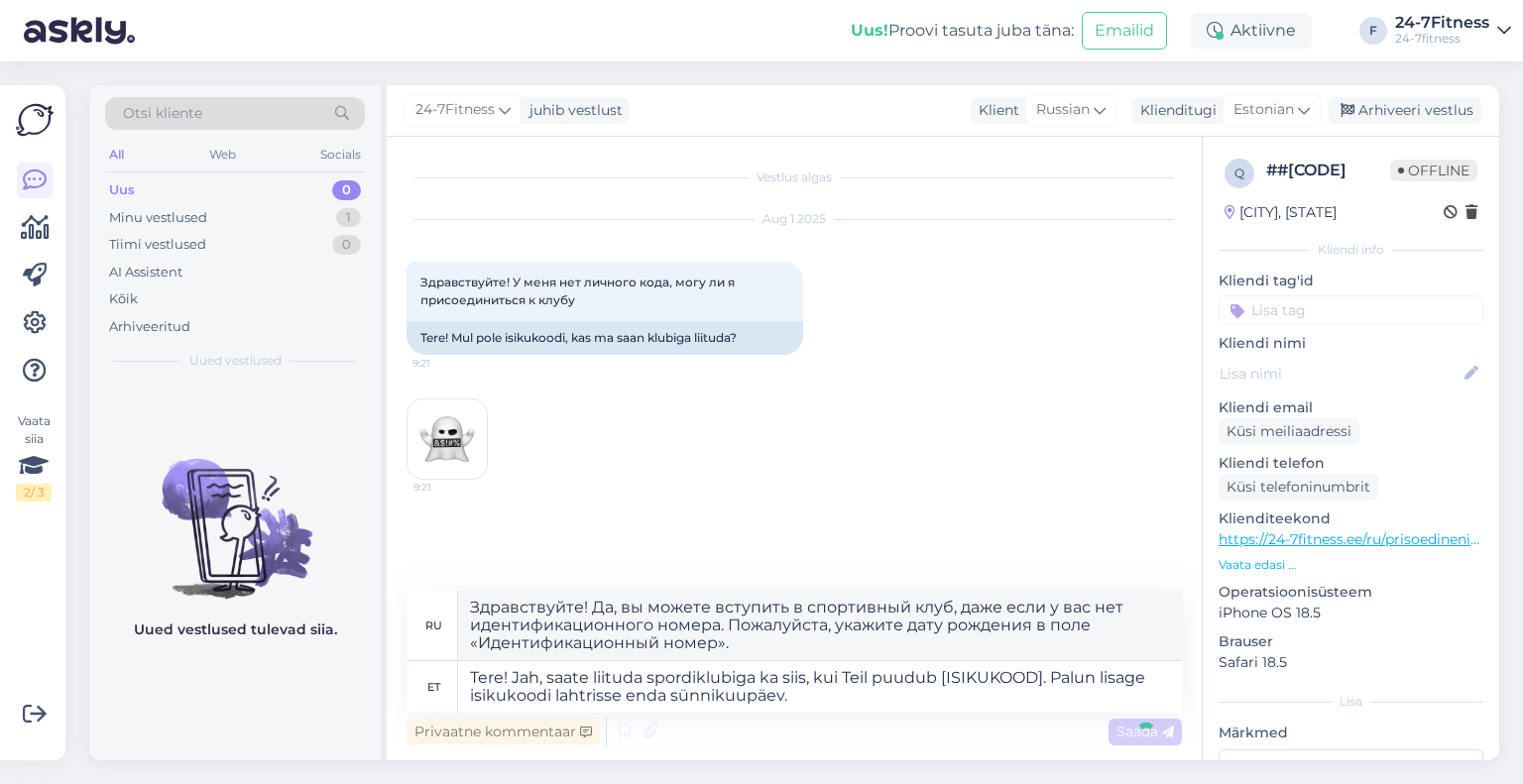 type 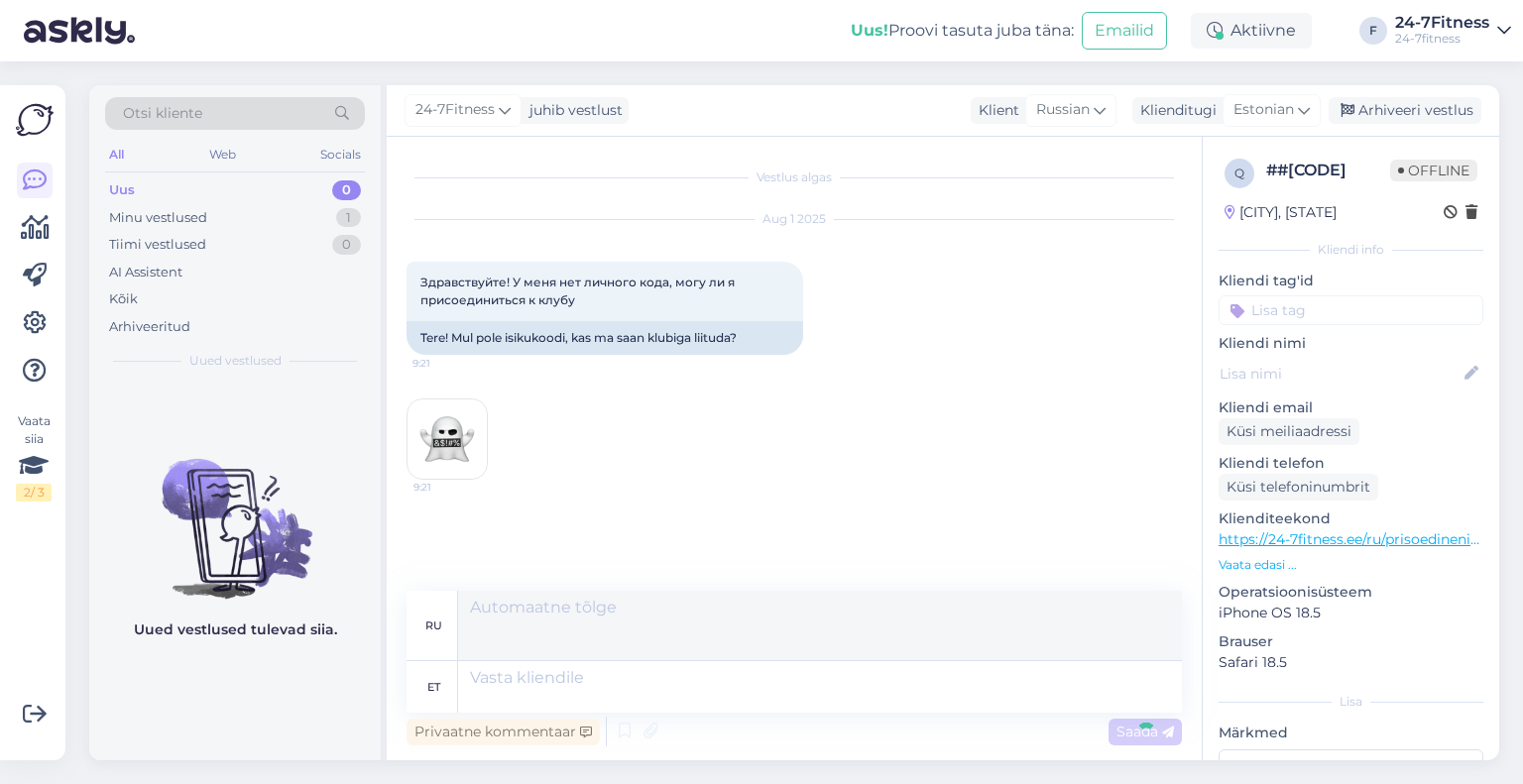 scroll, scrollTop: 82, scrollLeft: 0, axis: vertical 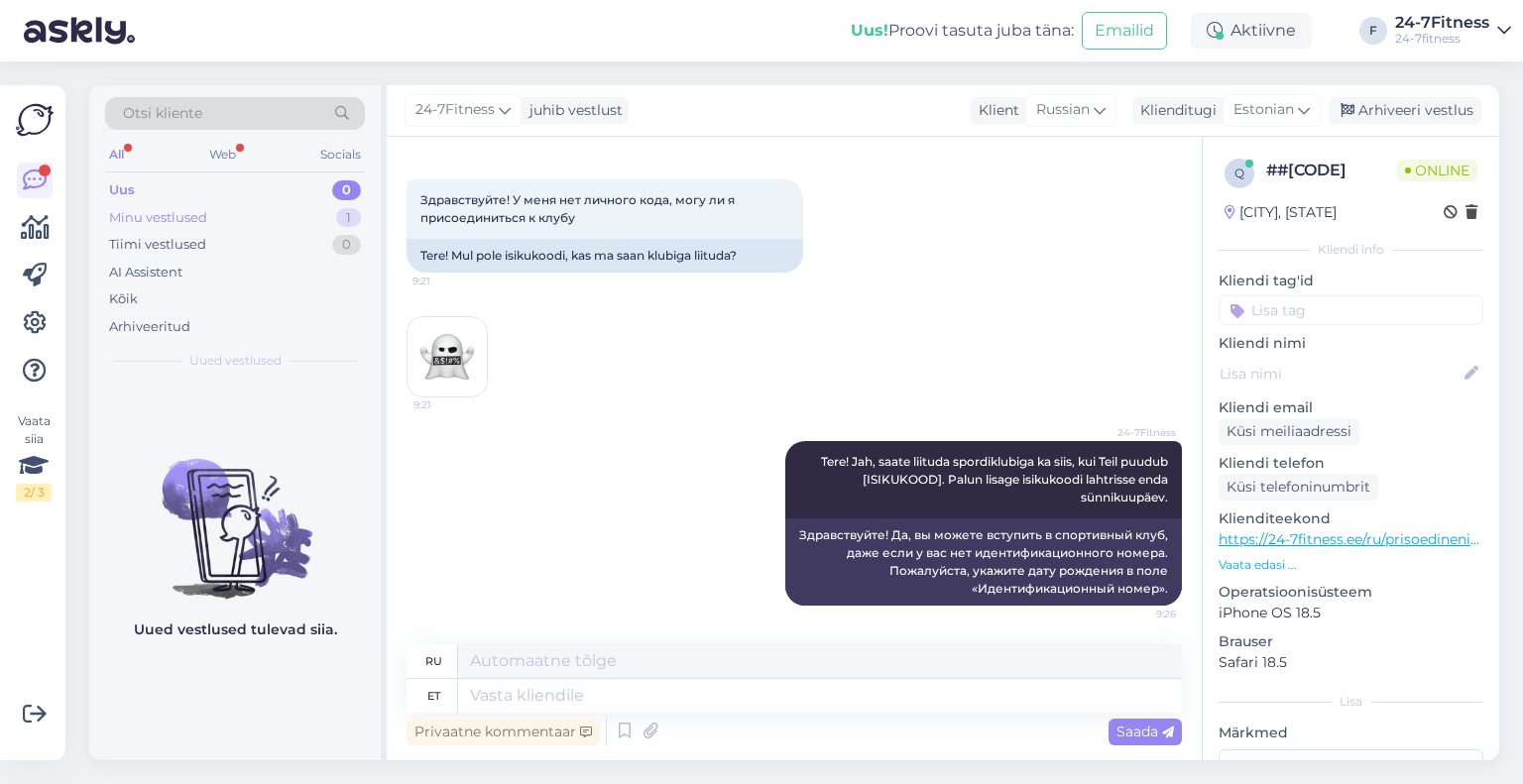 click on "Minu vestlused 1" at bounding box center (235, 218) 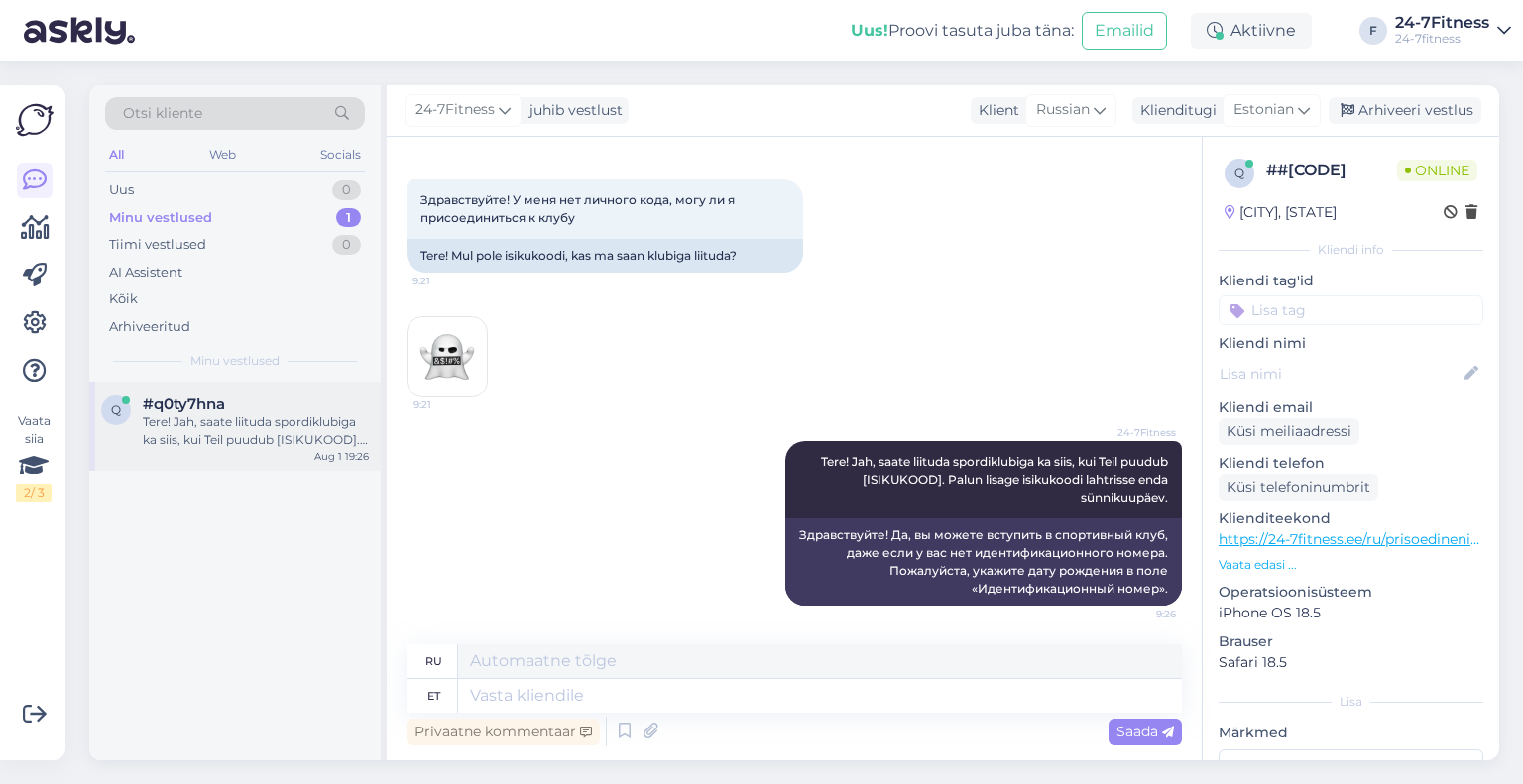 click on "q #[CODE] Tere! Jah, saate liituda spordiklubiga ka siis, kui Teil puudub isikukood. Palun lisage isikukoodi lahtrisse enda sünnikuupäev. [MONTH] [DAY] [TIME]" at bounding box center (235, 426) 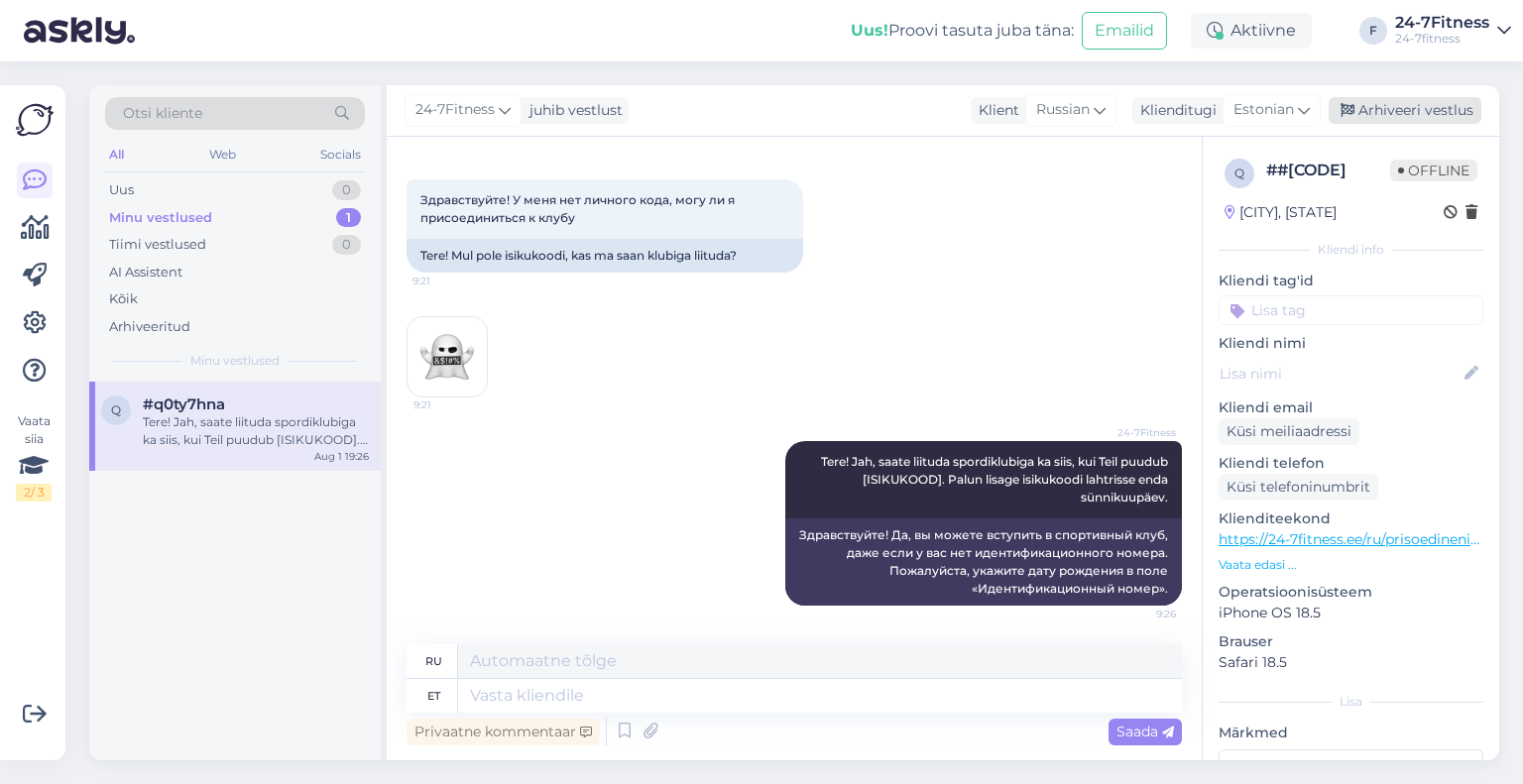 click on "Arhiveeri vestlus" at bounding box center (1405, 110) 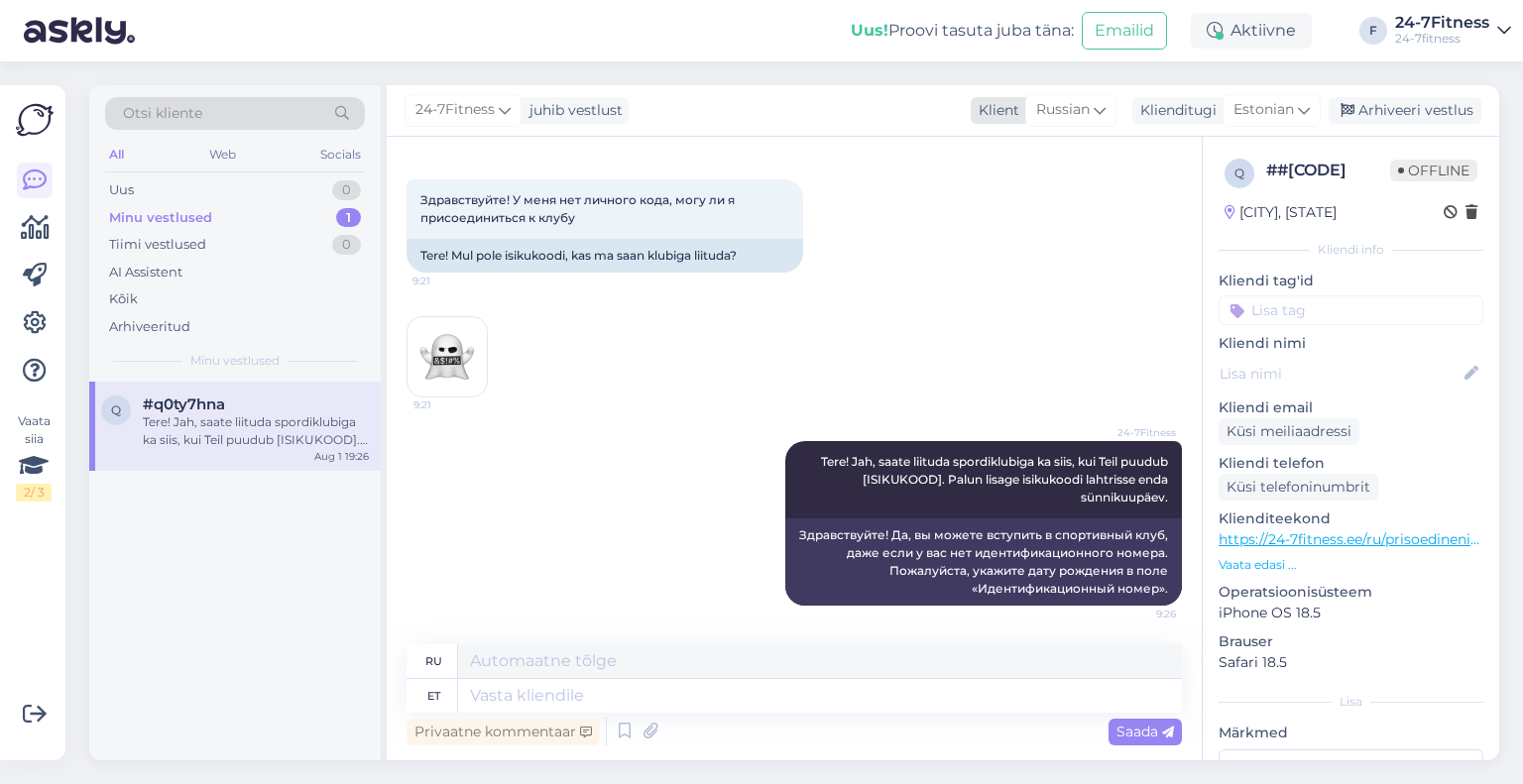 scroll, scrollTop: 62, scrollLeft: 0, axis: vertical 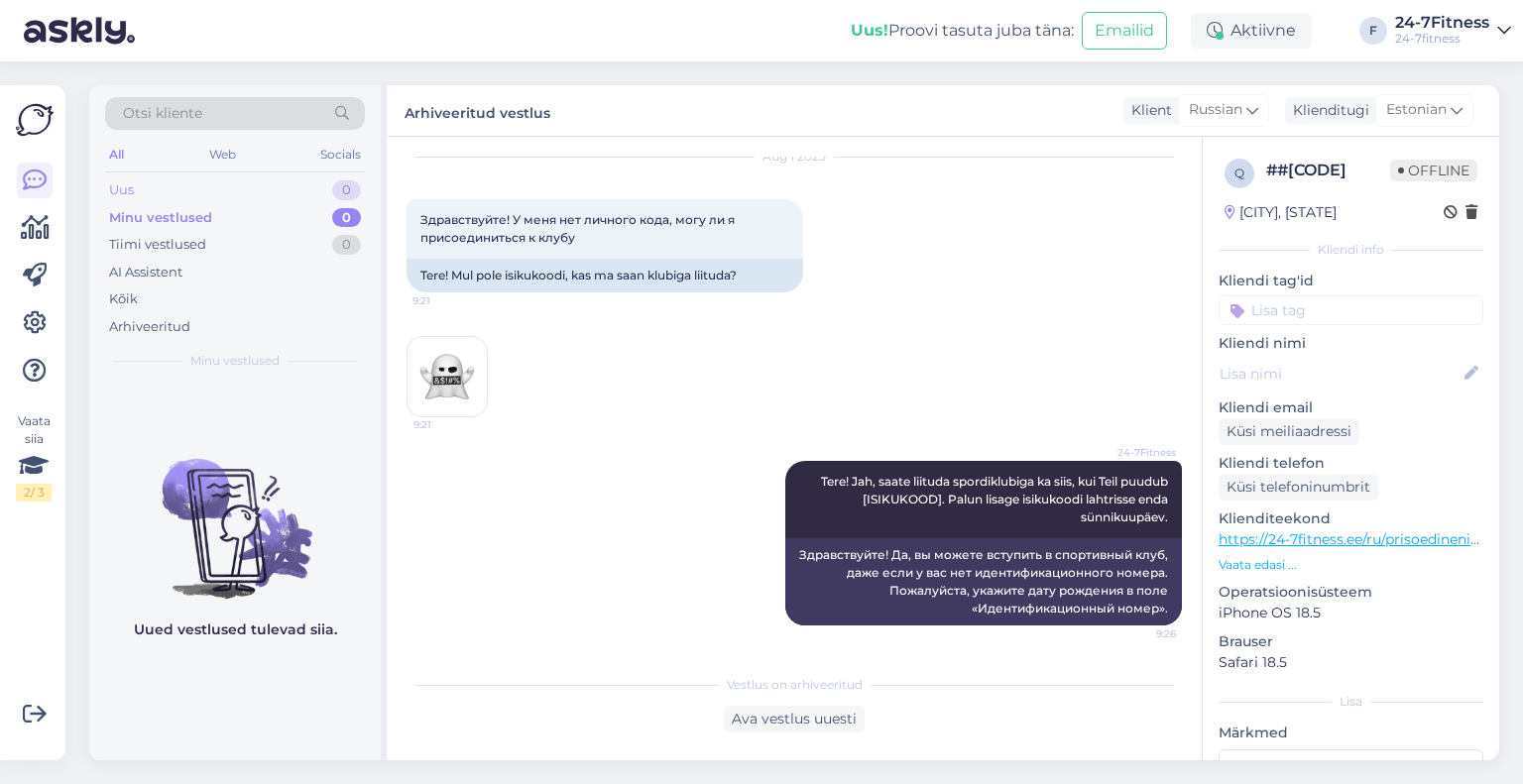click on "Uus 0" at bounding box center (235, 190) 